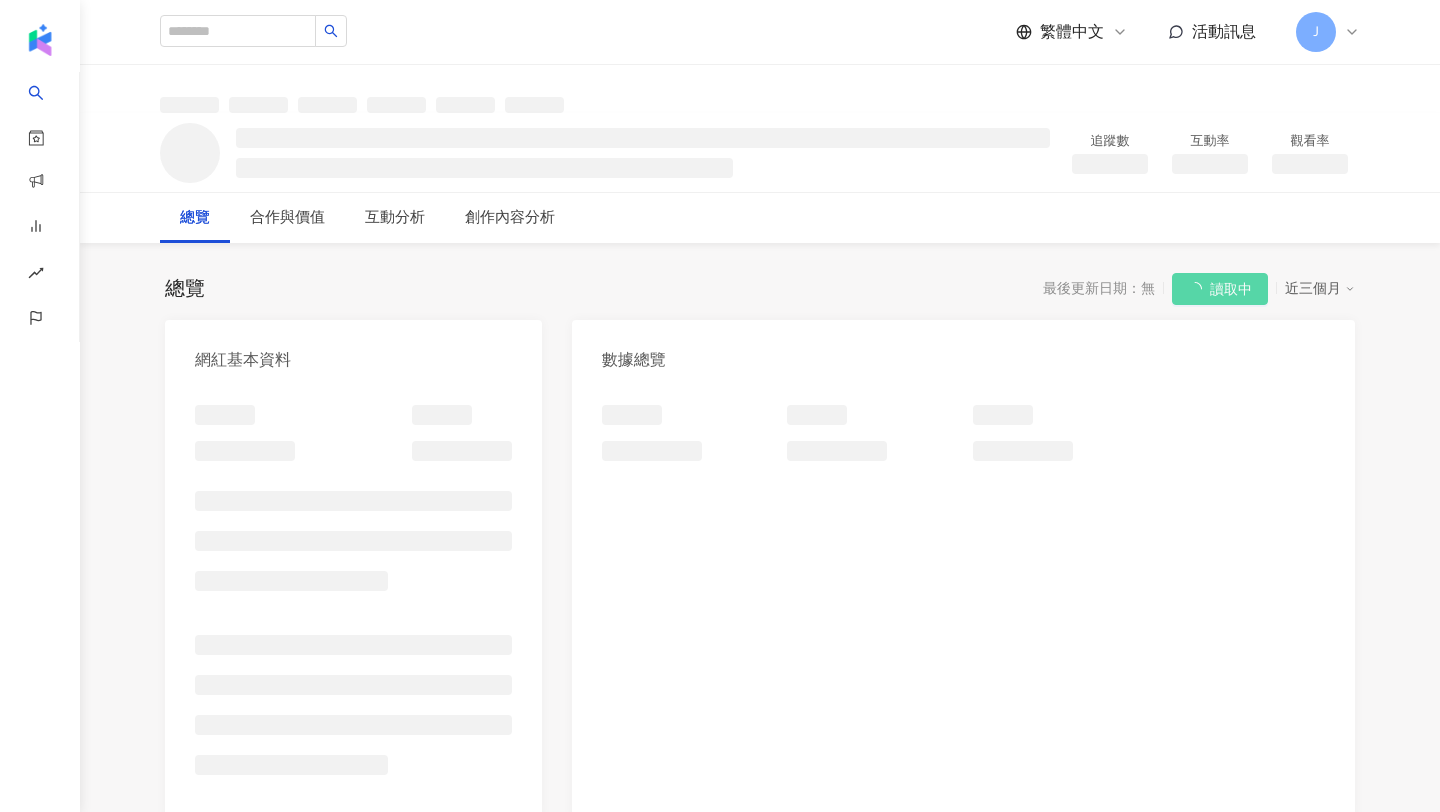 scroll, scrollTop: 0, scrollLeft: 0, axis: both 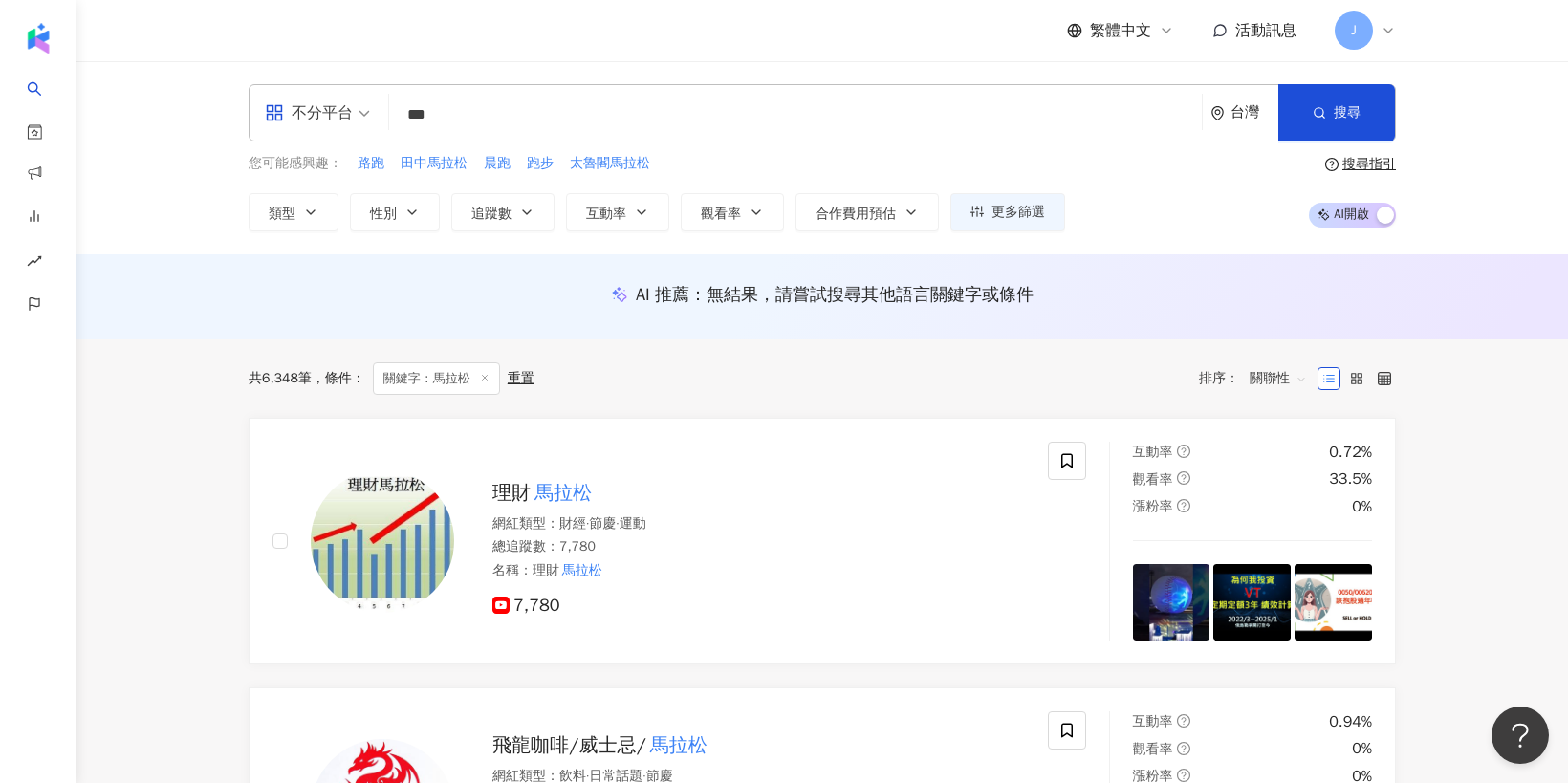 type 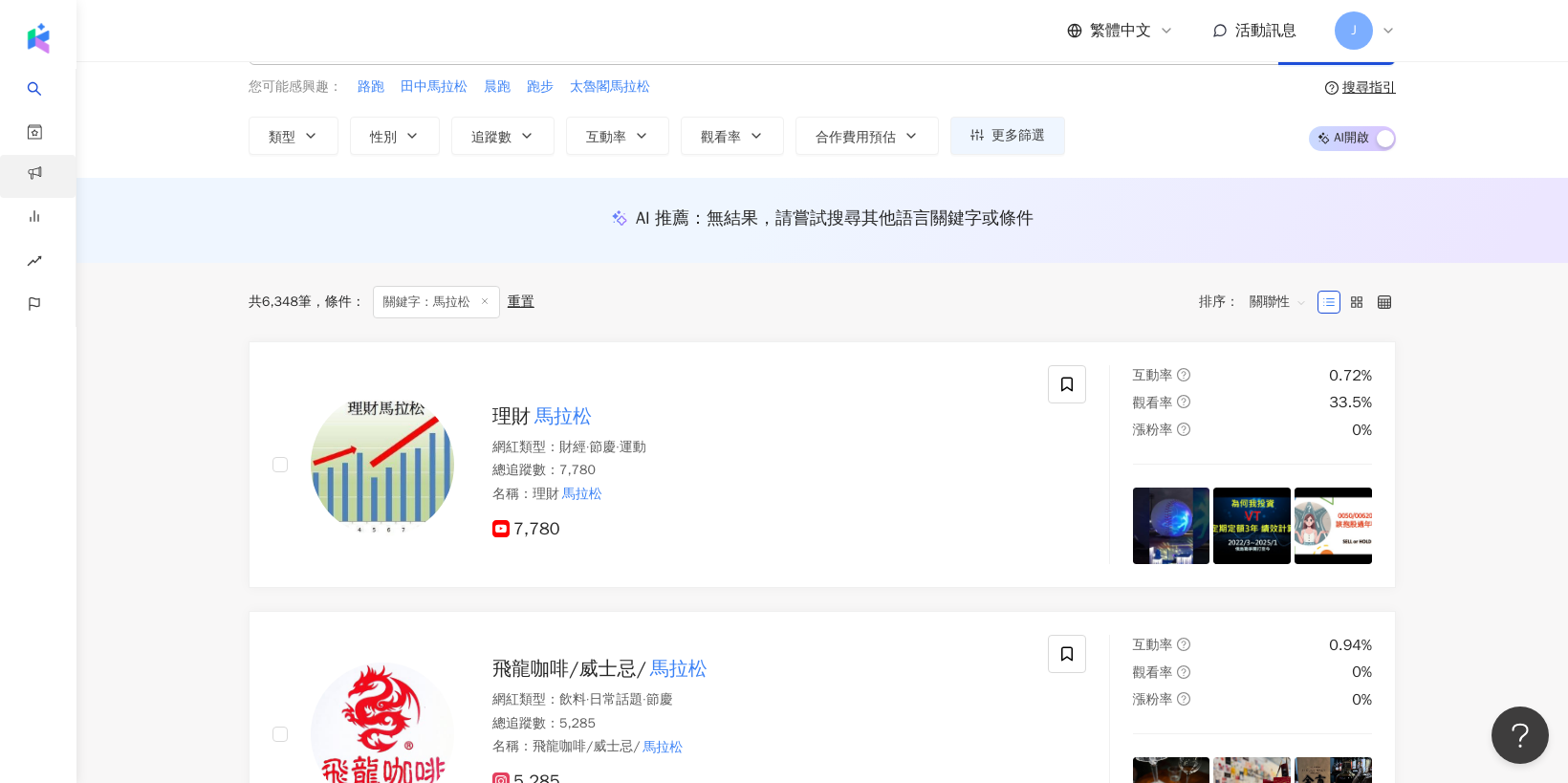 scroll, scrollTop: 0, scrollLeft: 0, axis: both 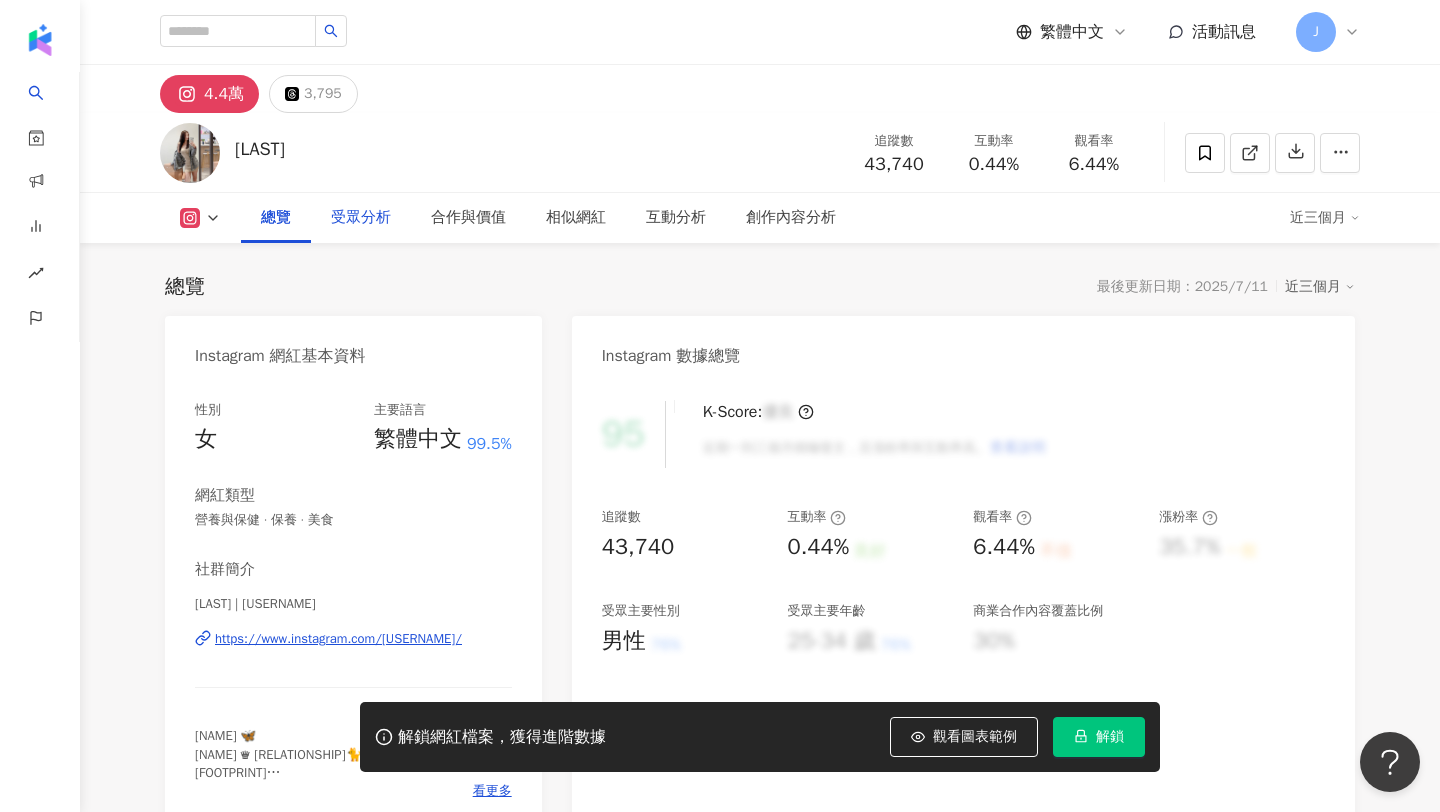 click on "受眾分析" at bounding box center (361, 218) 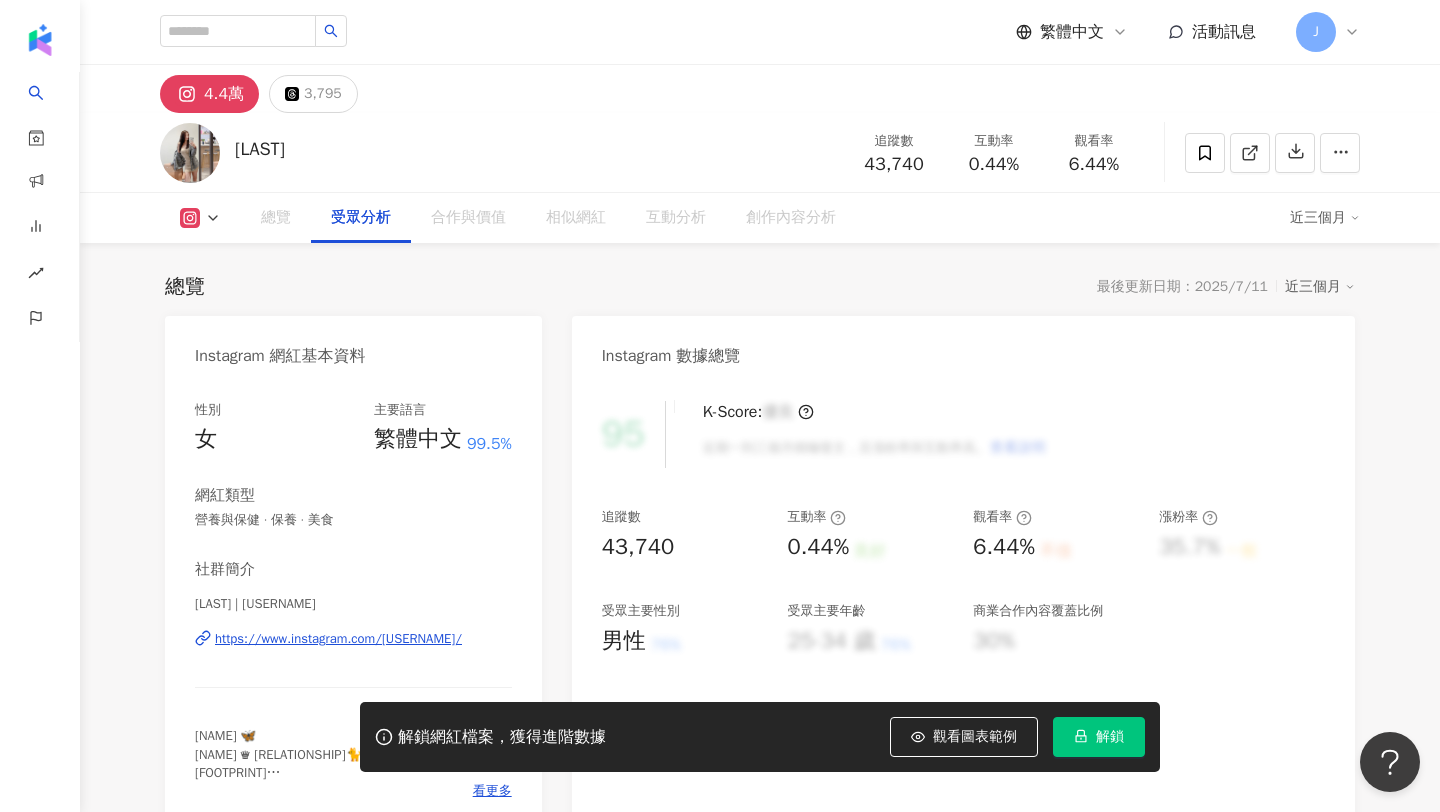 scroll, scrollTop: 1708, scrollLeft: 0, axis: vertical 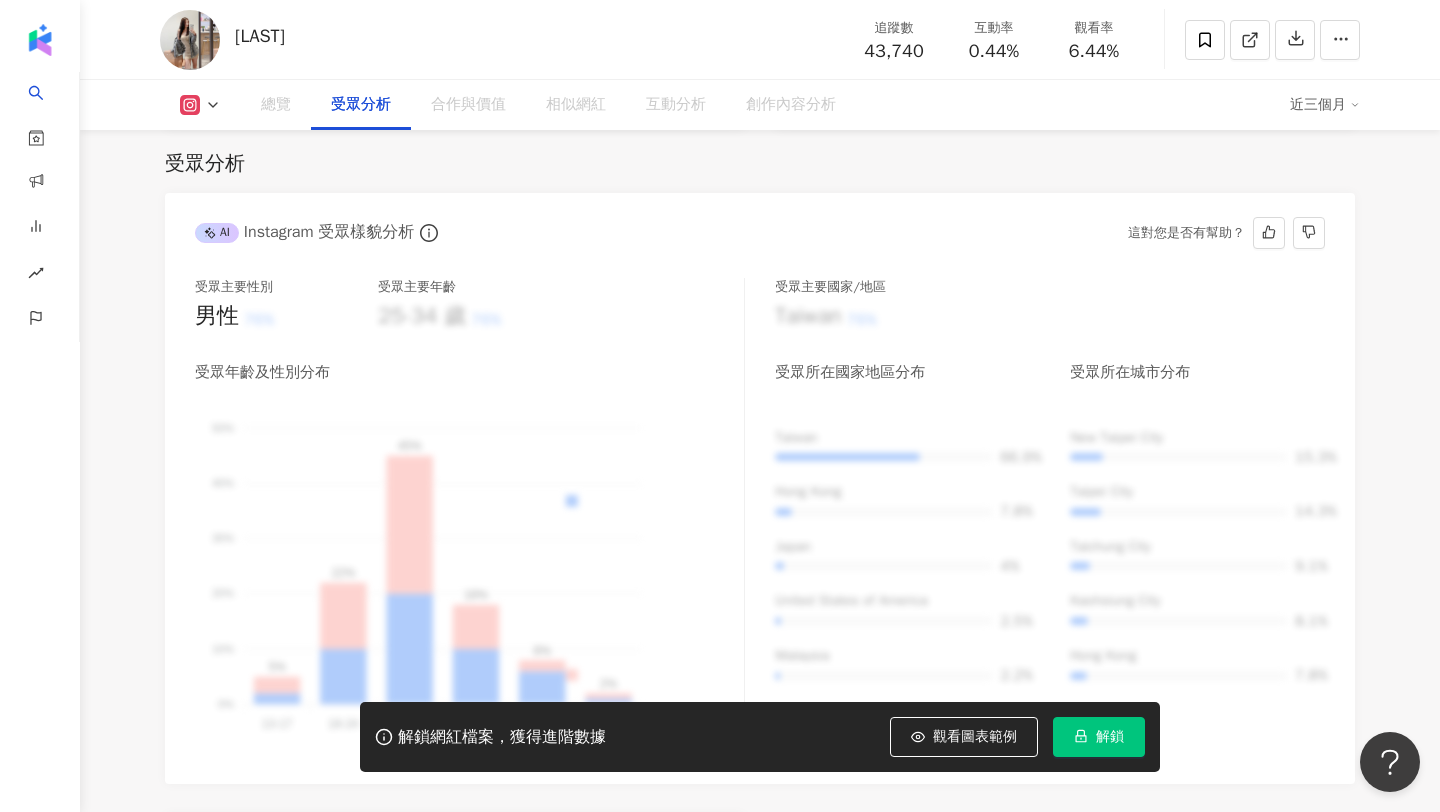 click on "總覽" at bounding box center (276, 105) 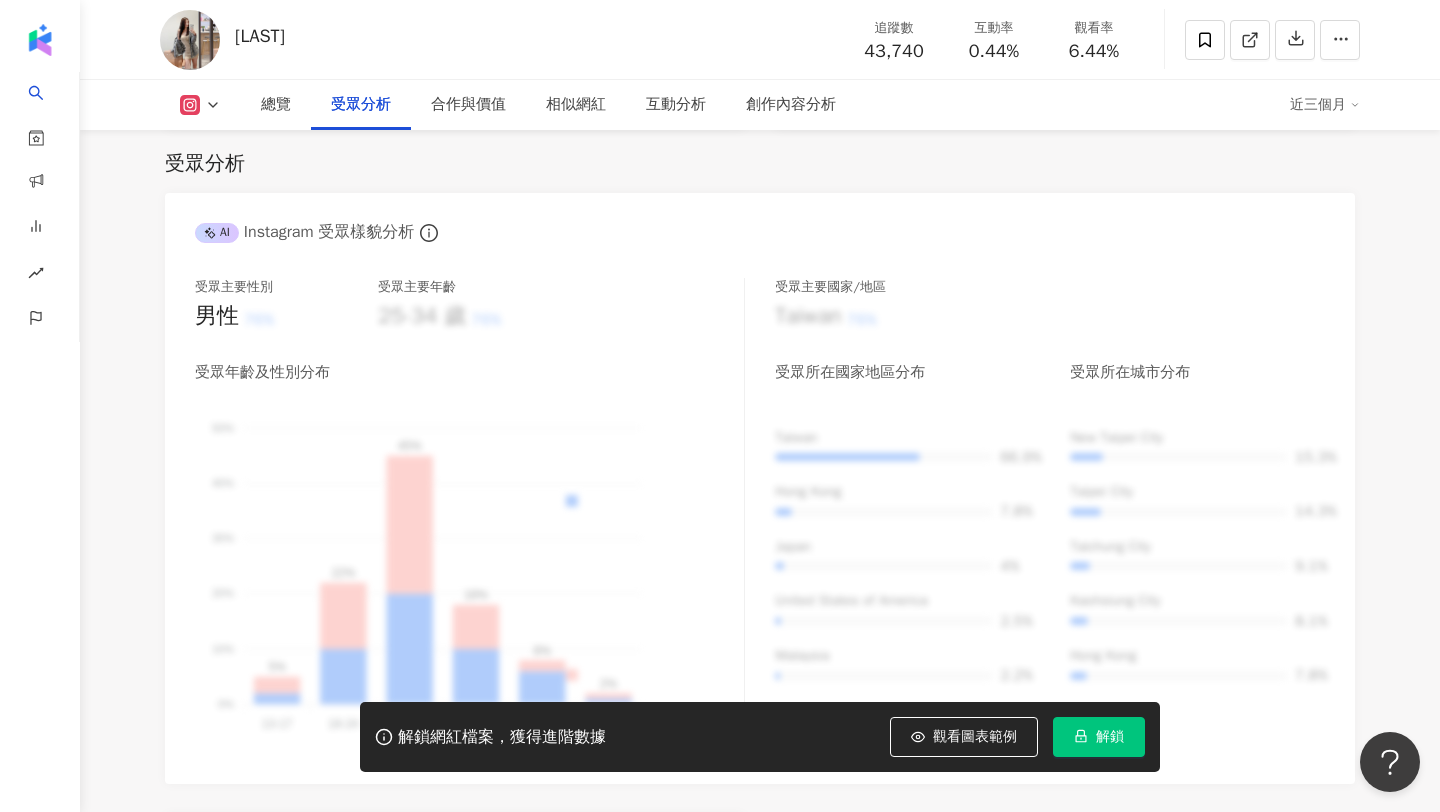 click 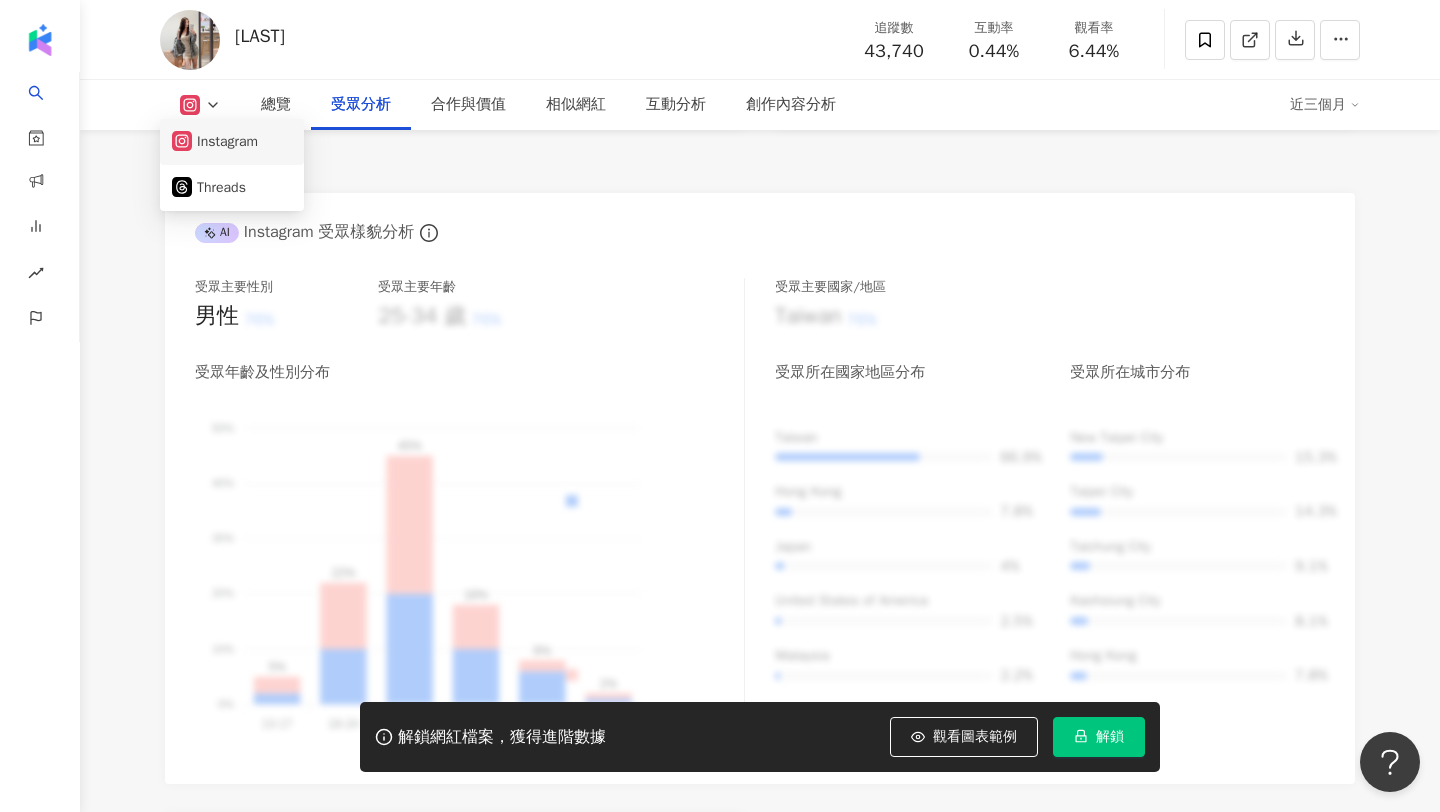 click on "Instagram" at bounding box center (232, 142) 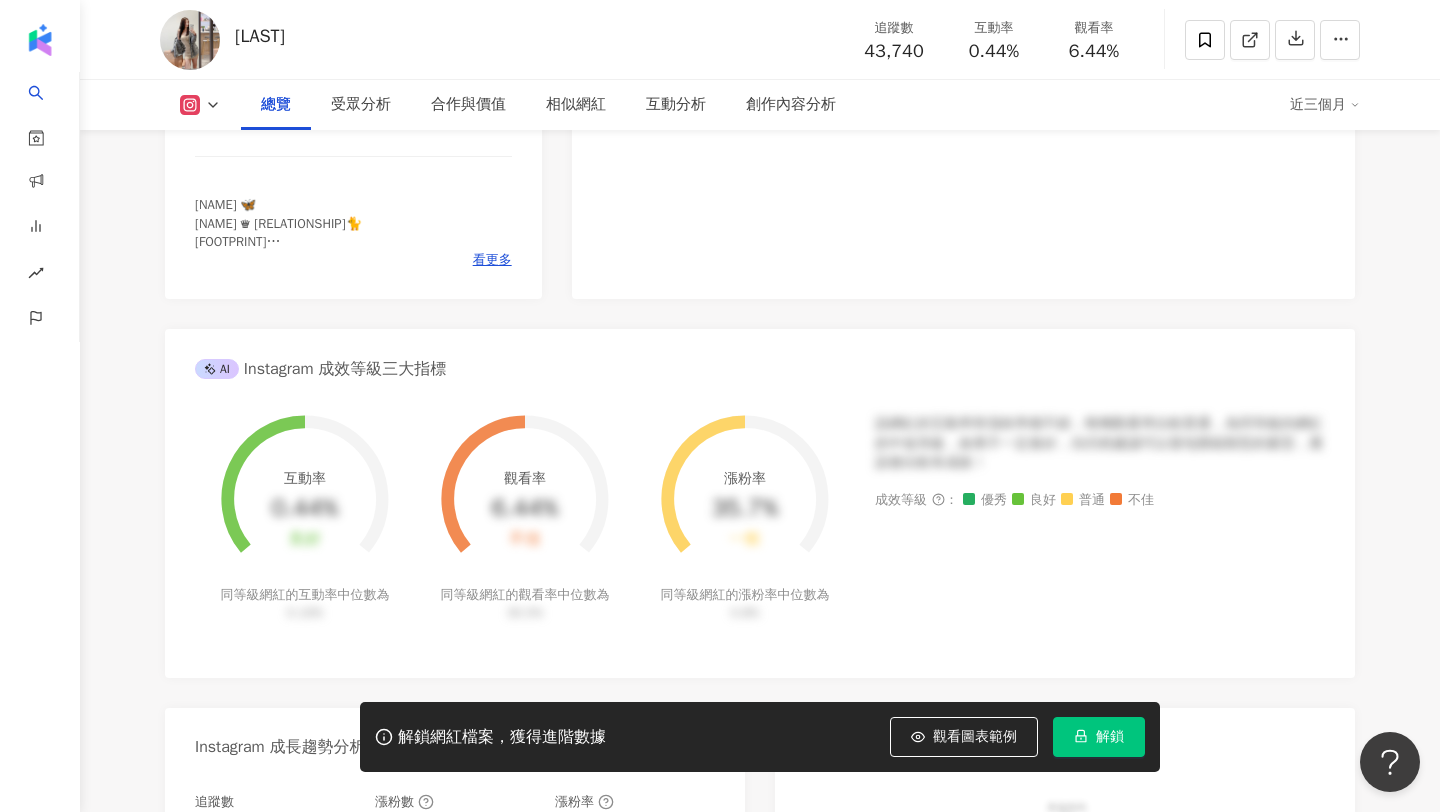 scroll, scrollTop: 0, scrollLeft: 0, axis: both 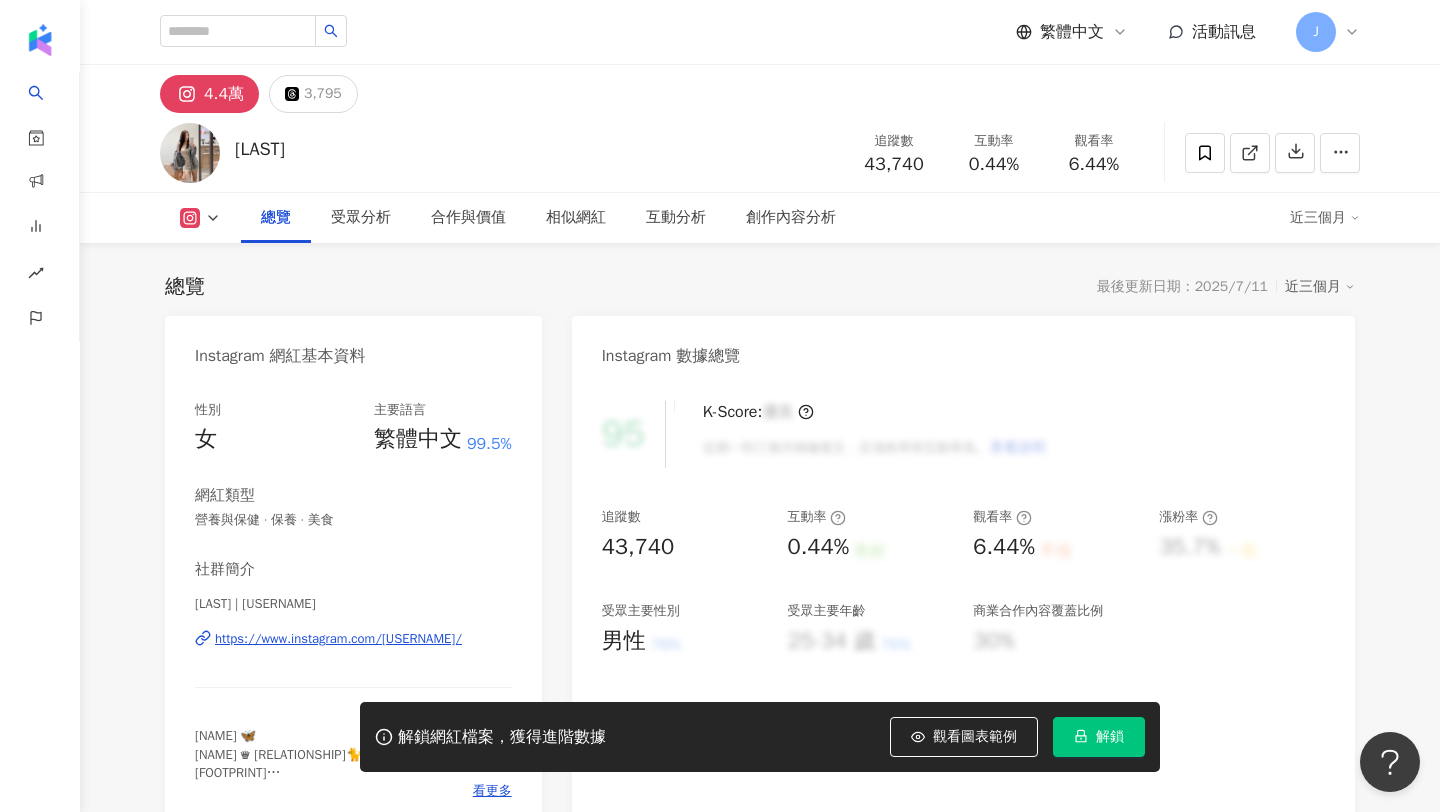 click at bounding box center [200, 218] 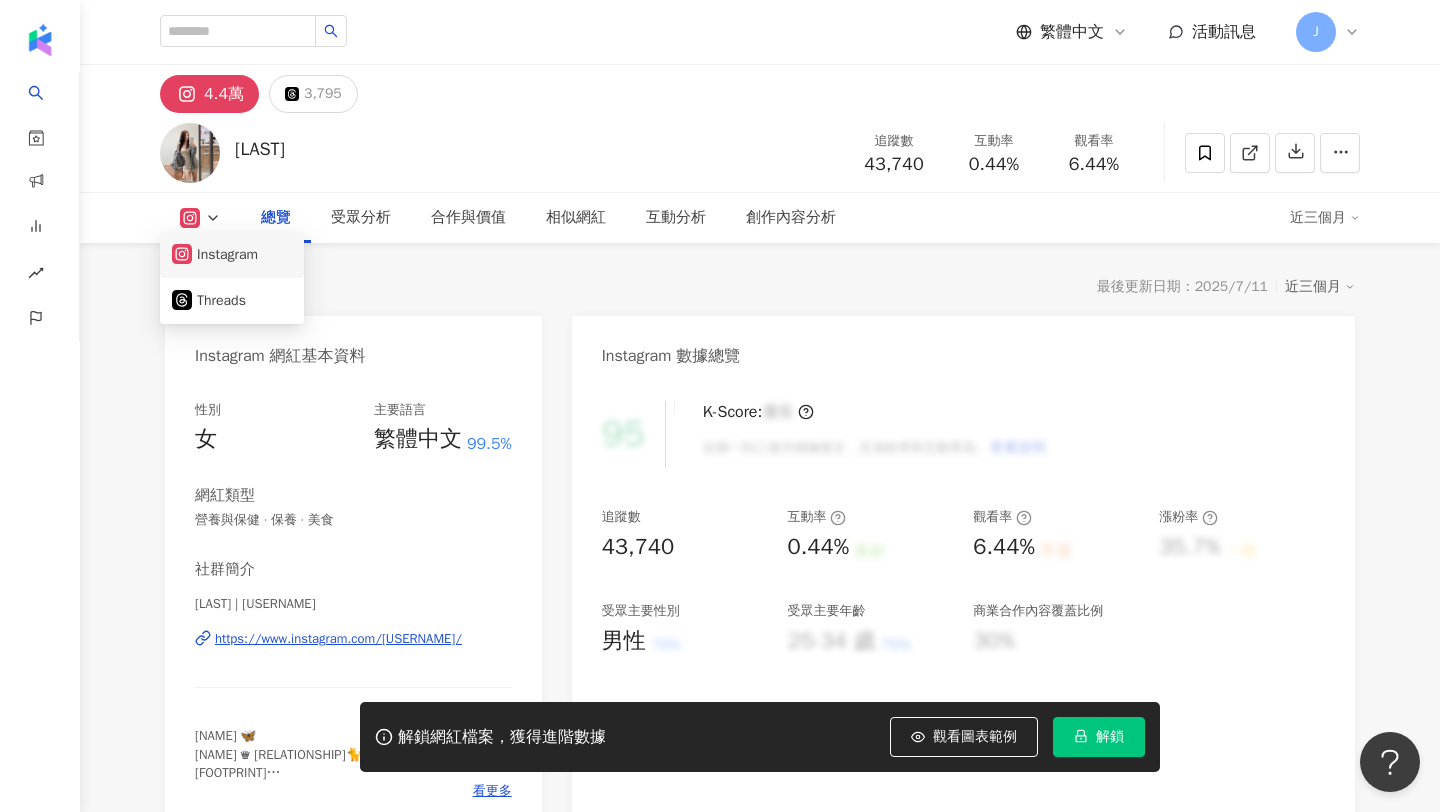 click on "Instagram" at bounding box center (232, 255) 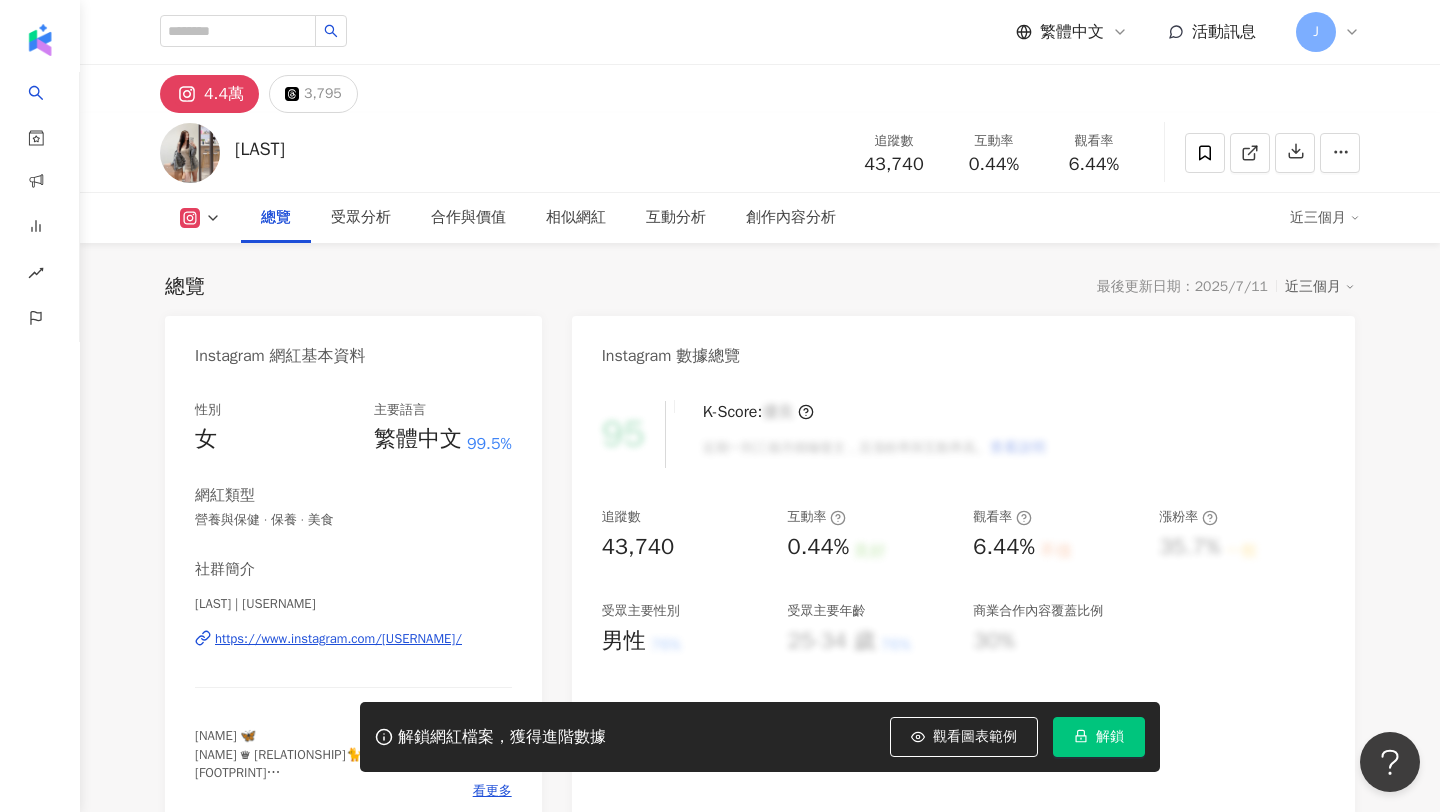 click on "https://www.instagram.com/linlin___40/" at bounding box center [338, 639] 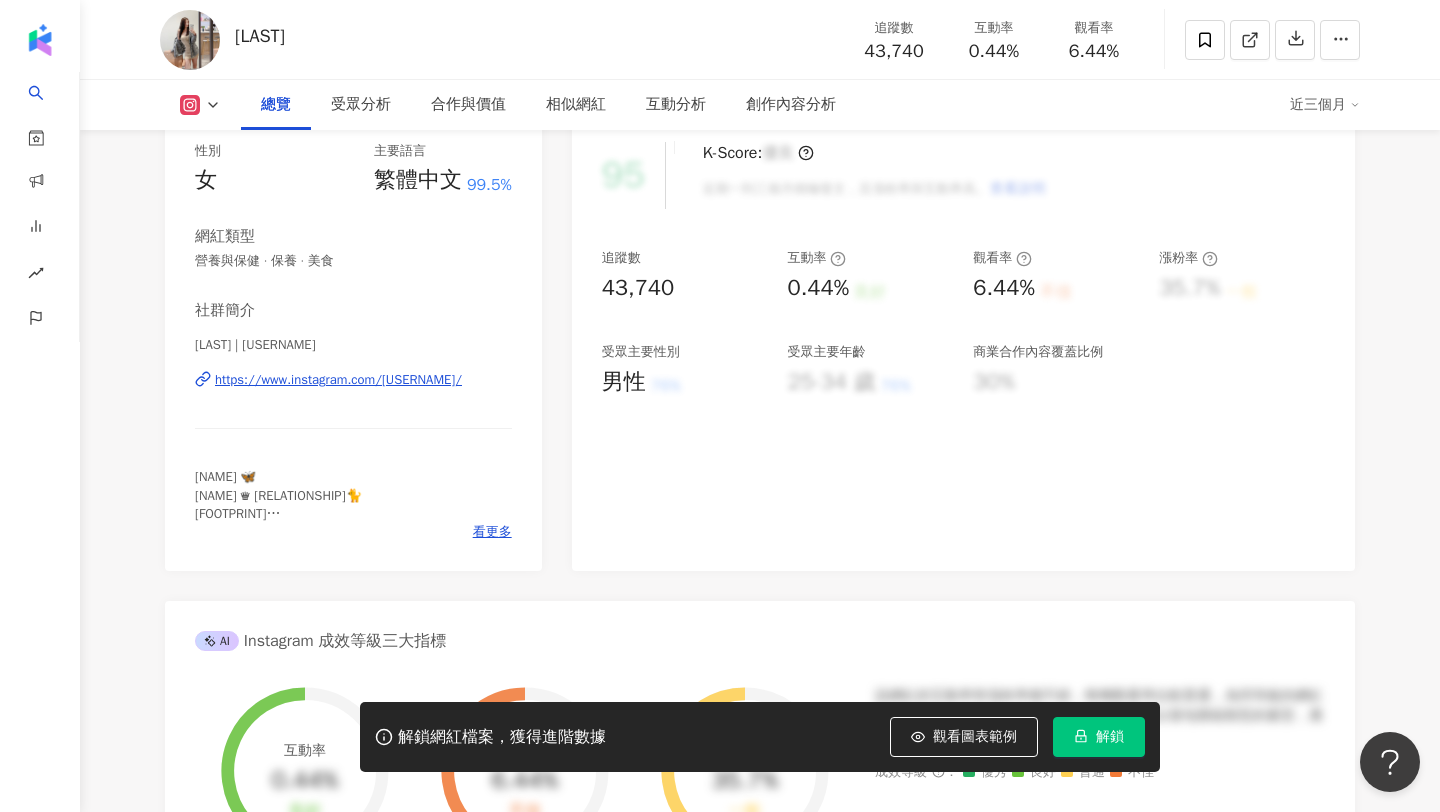 scroll, scrollTop: 0, scrollLeft: 0, axis: both 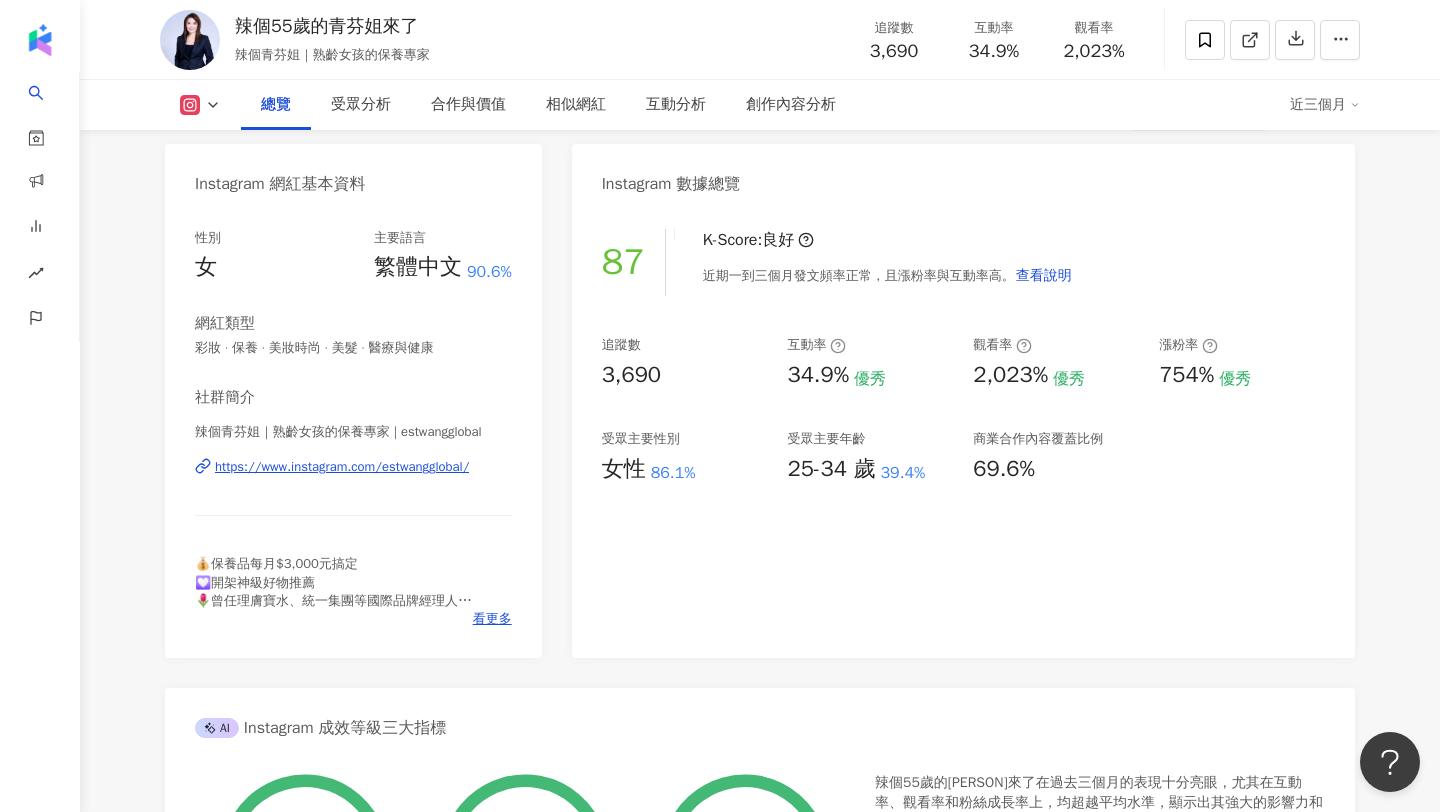 click on "https://www.instagram.com/estwangglobal/" at bounding box center (342, 467) 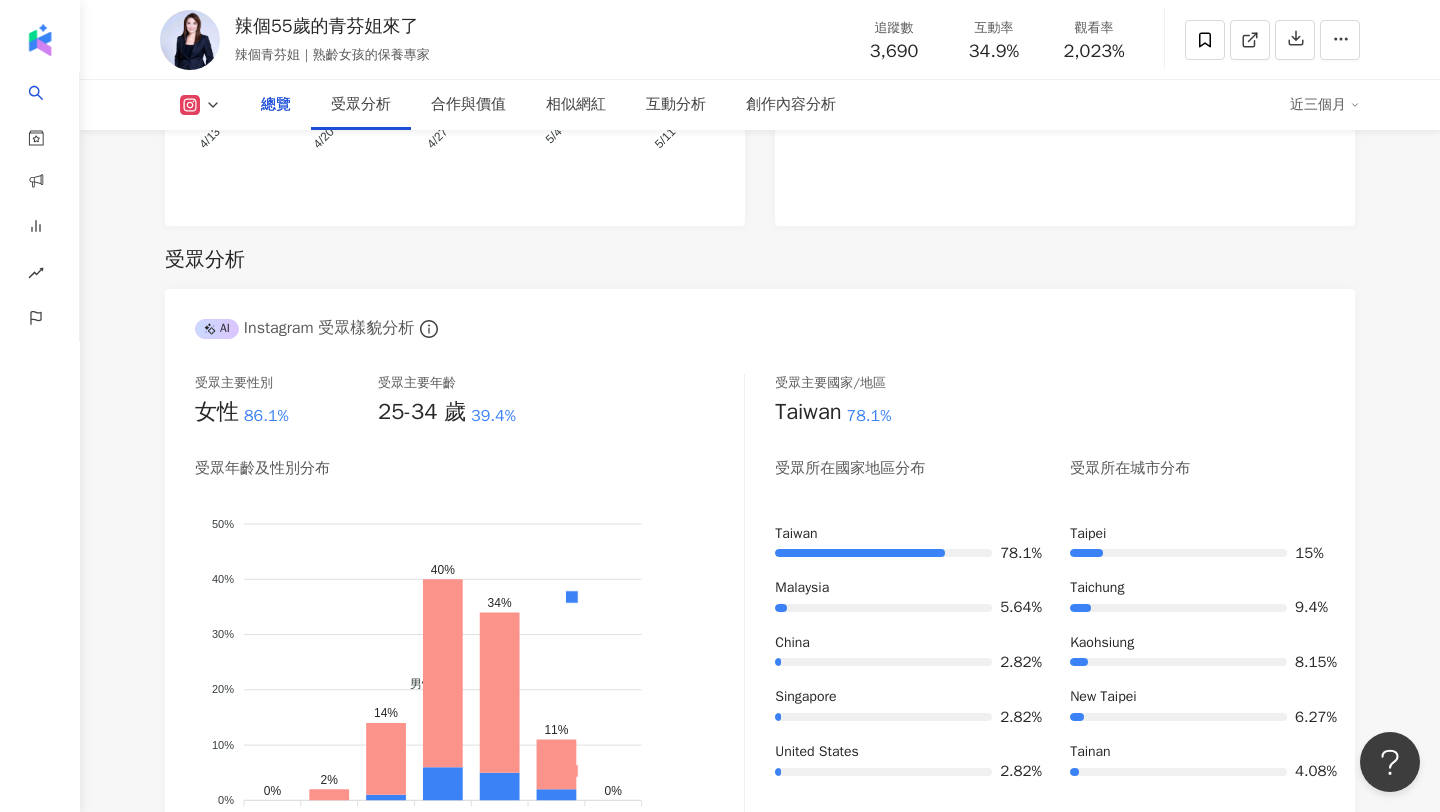 scroll, scrollTop: 1119, scrollLeft: 0, axis: vertical 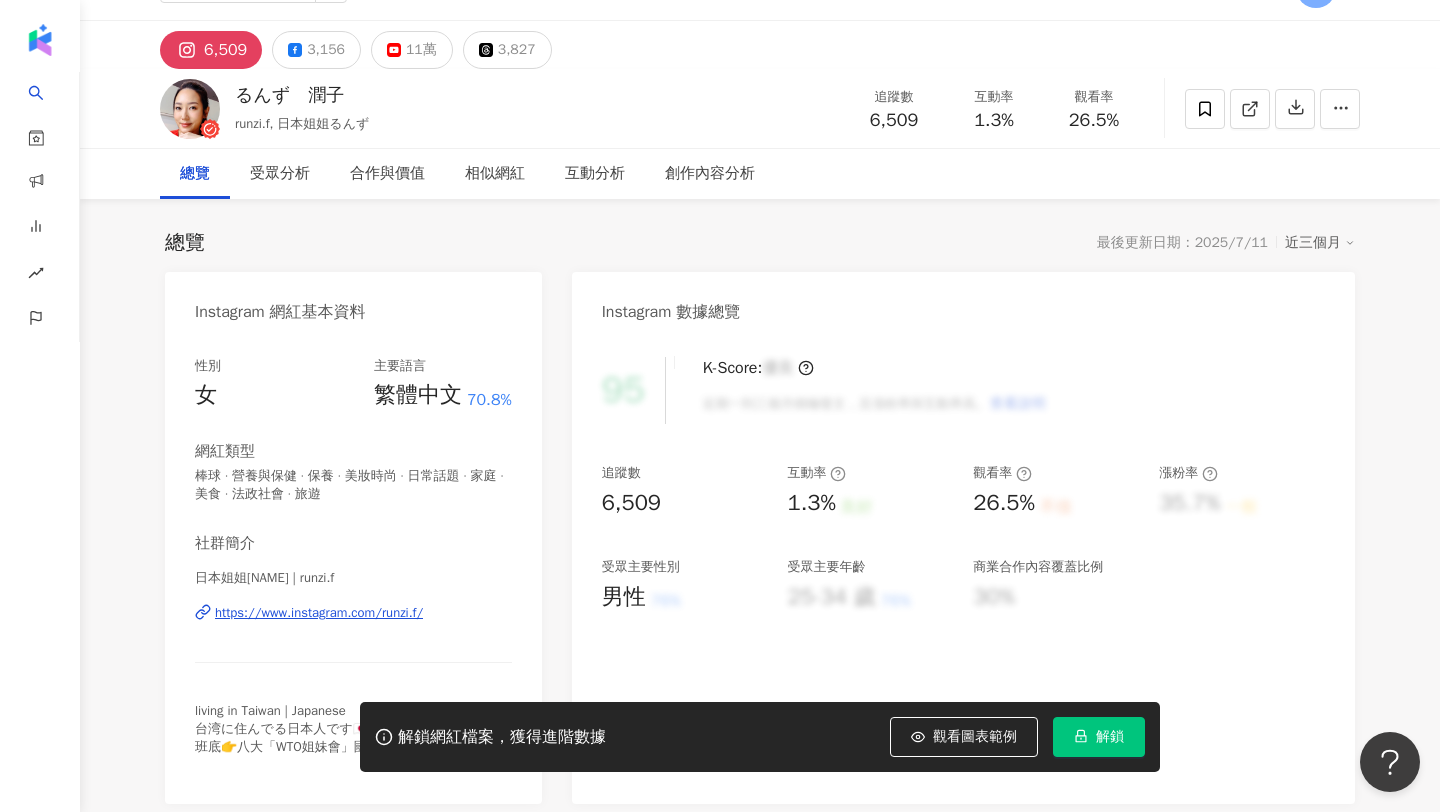 click on "https://www.instagram.com/runzi.f/" at bounding box center (319, 613) 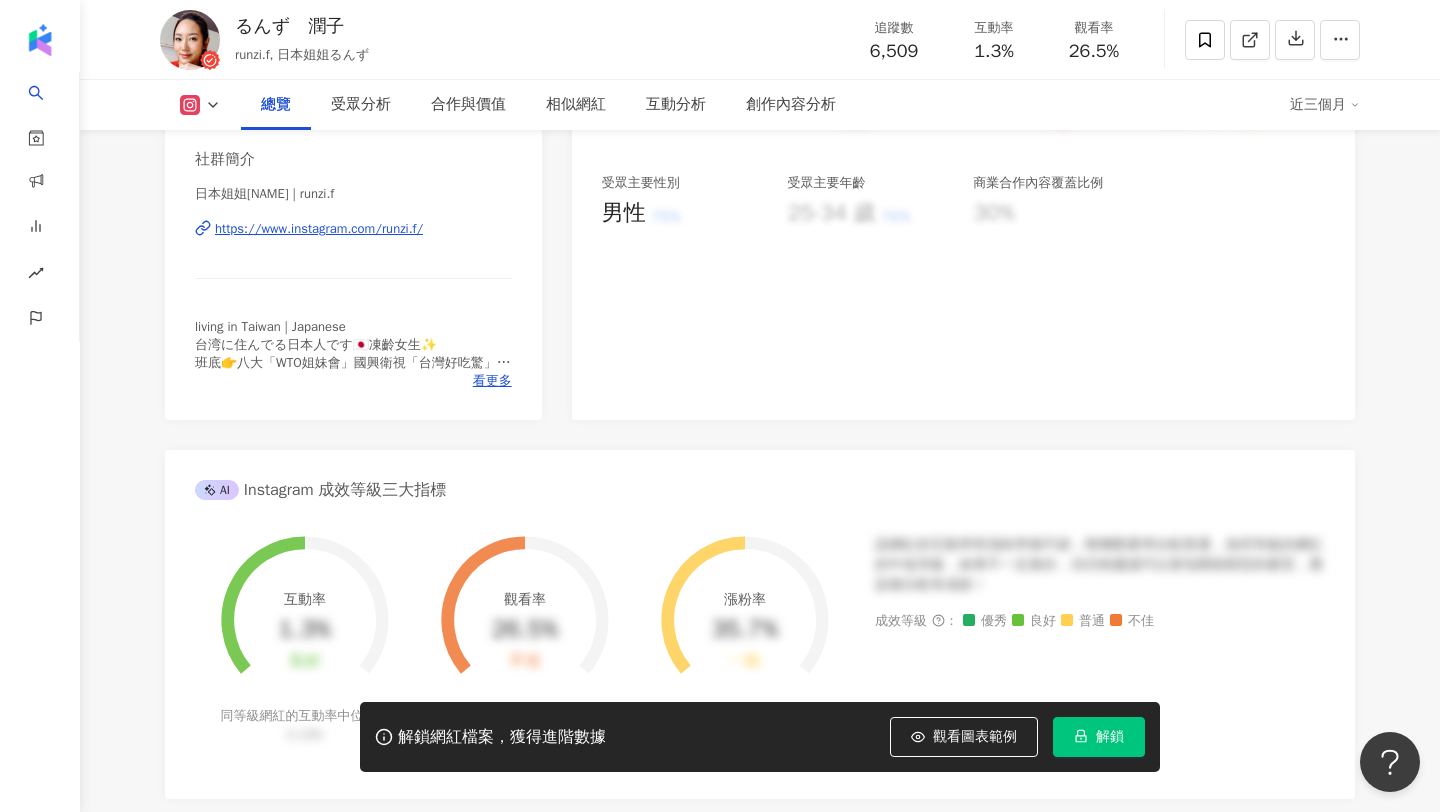 scroll, scrollTop: 0, scrollLeft: 0, axis: both 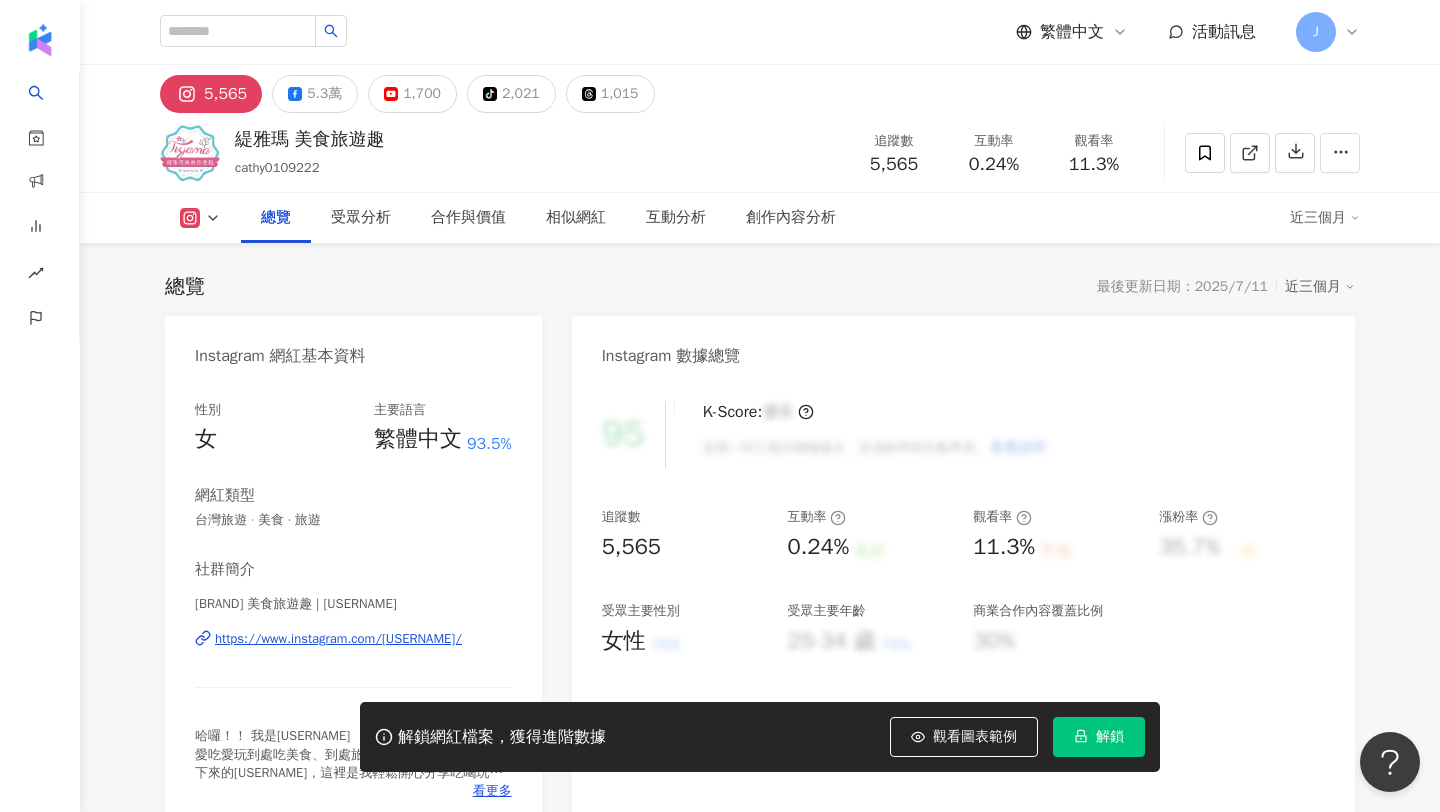click on "Instagram 網紅基本資料 性別   女 主要語言   繁體中文 93.5% 網紅類型 台灣旅遊 · 美食 · 旅遊 社群簡介 [BRAND] 美食旅遊趣 | [USERNAME] https://www.instagram.com/[USERNAME]/ 哈囉！！ 我是[USERNAME]
愛吃愛玩到處吃美食、到處旅行趴趴走，然後永遠瘦不下來的[USERNAME]，這裡是我輕鬆開心分享吃喝玩樂的筆記本，歡迎光臨我的小天地~ 看更多 Instagram 數據總覽 95 K-Score :   優良 近期一到三個月積極發文，且漲粉率與互動率高。 查看說明 追蹤數   5,565 互動率   0.24% 良好 觀看率   11.3% 不佳 漲粉率   35.7% 一般 受眾主要性別   女性 76% 受眾主要年齡   25-34 歲 76% 商業合作內容覆蓋比例   30% AI Instagram 成效等級三大指標 互動率 0.24% 良好 同等級網紅的互動率中位數為  0.19% 觀看率 11.3% 不佳 同等級網紅的觀看率中位數為  35.5% 漲粉率 35.7% 一般 同等級網紅的漲粉率中位數為  0.8% 成效等級 ： 優秀" at bounding box center [760, 1077] 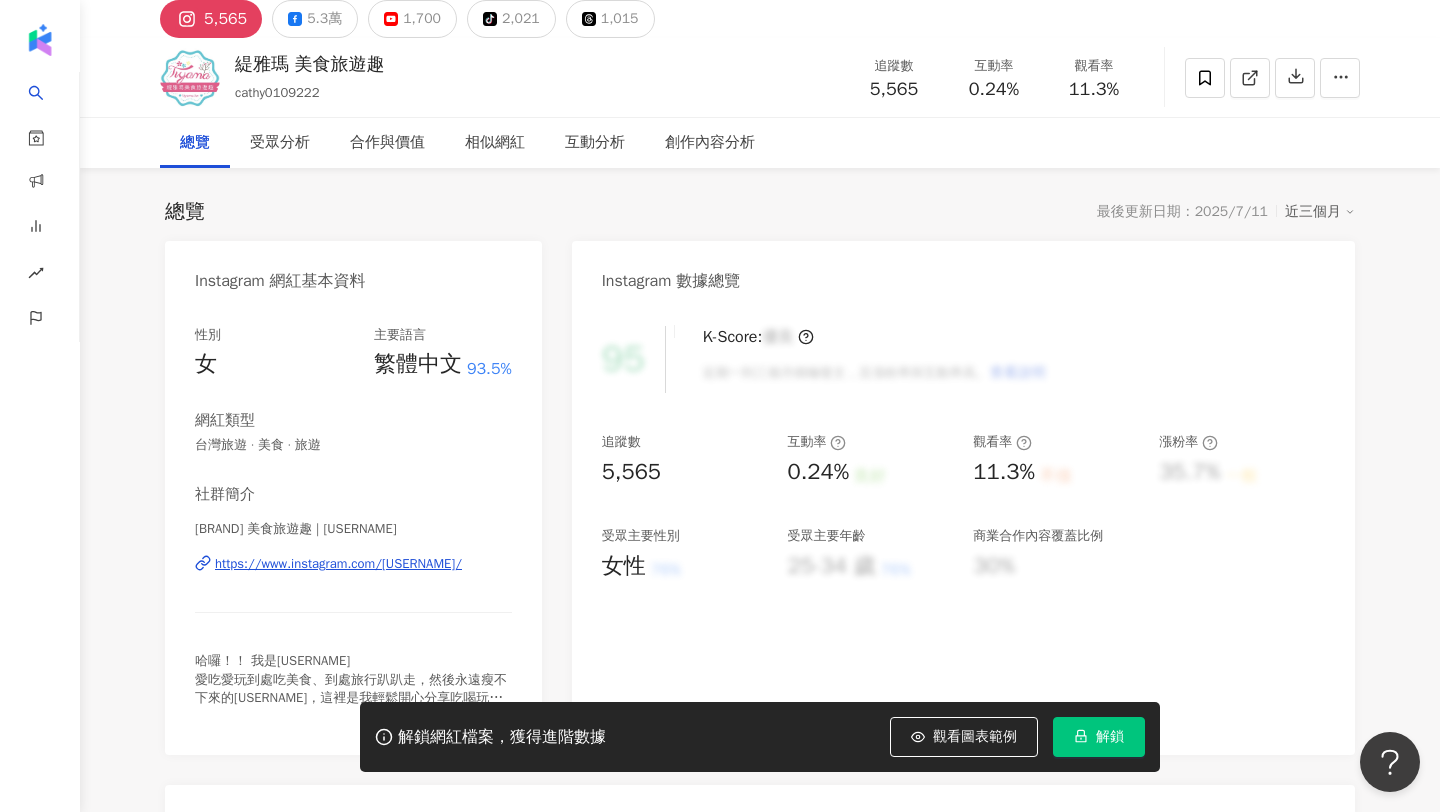 click on "https://www.instagram.com/tiyama.ifood/" at bounding box center [338, 564] 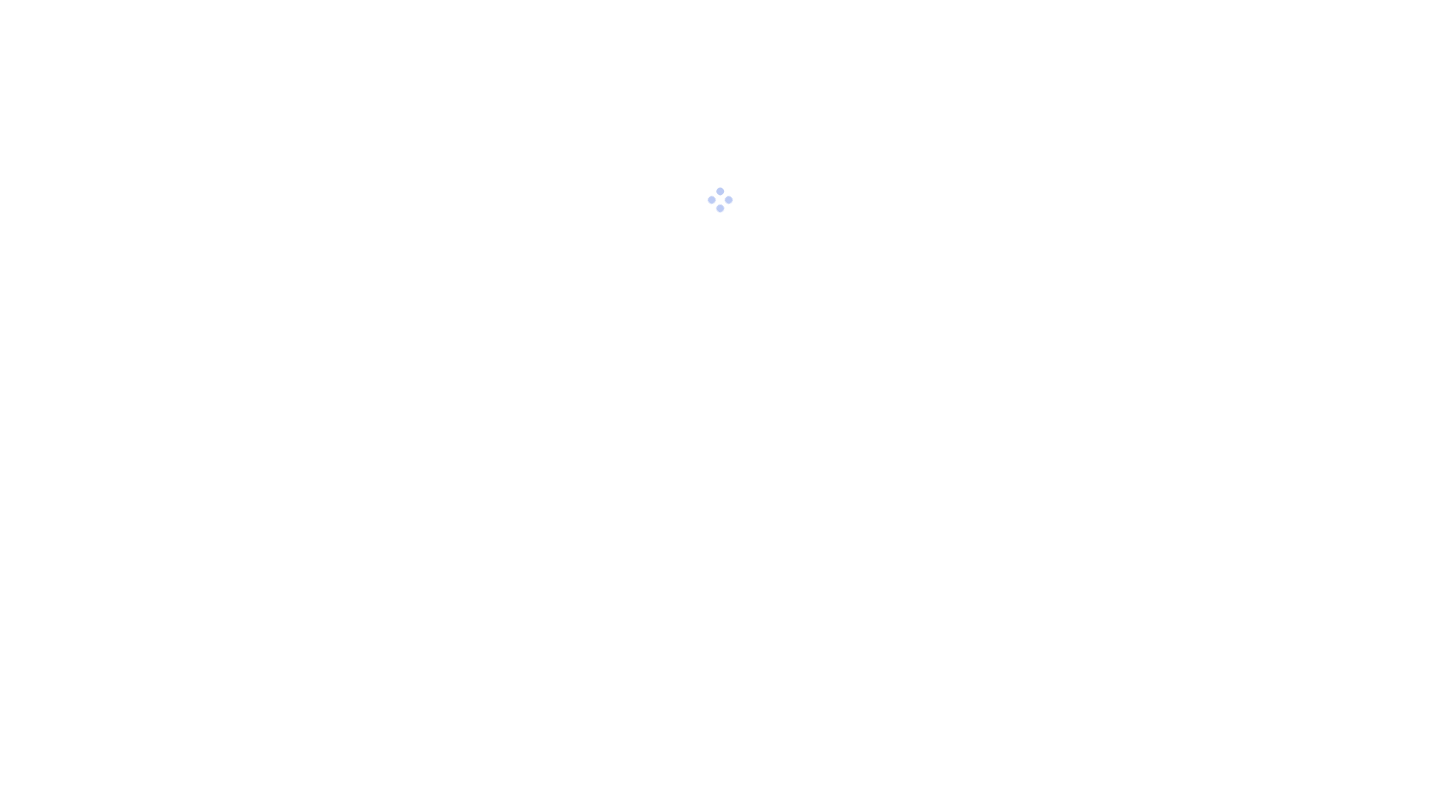scroll, scrollTop: 0, scrollLeft: 0, axis: both 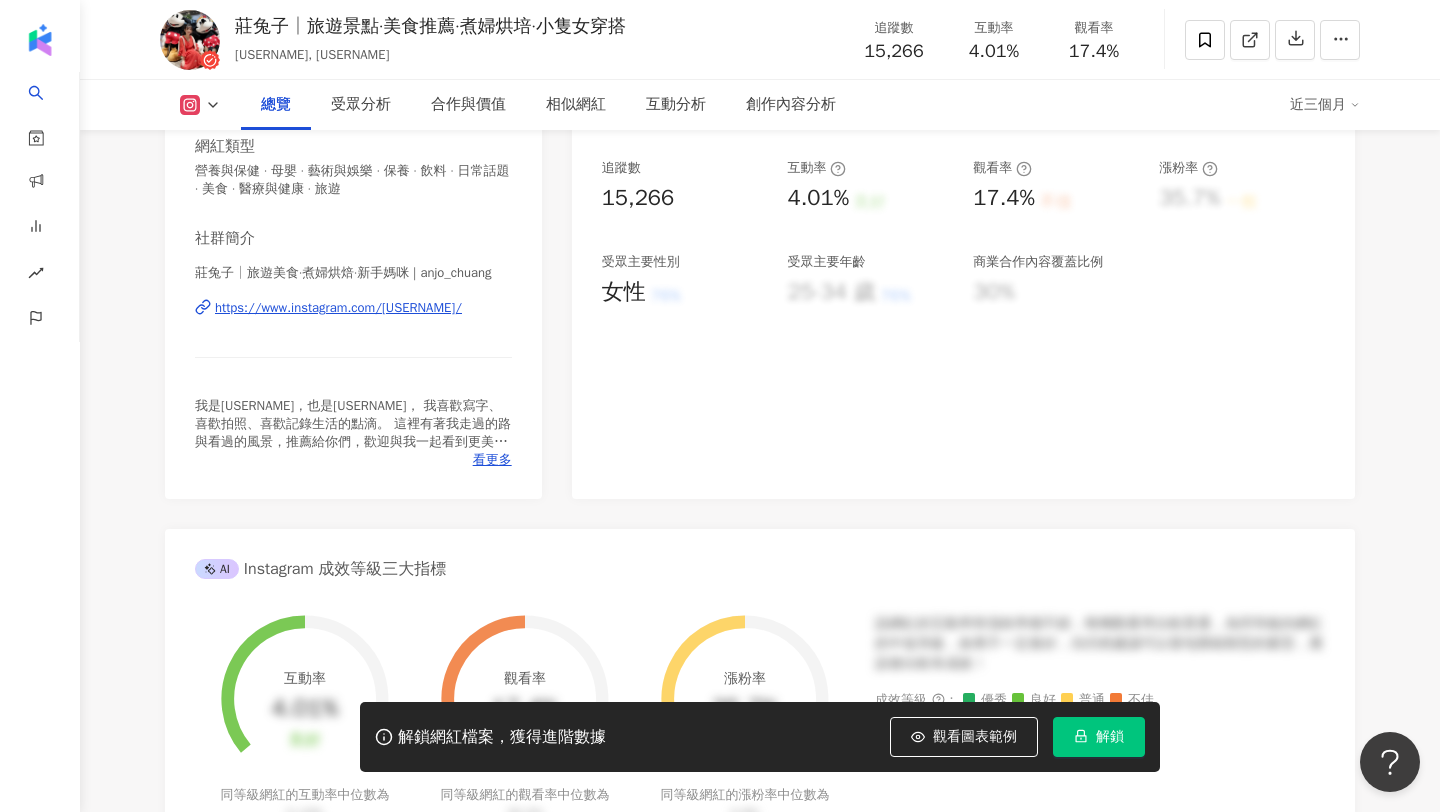 click on "https://www.instagram.com/[USERNAME]/" at bounding box center (338, 308) 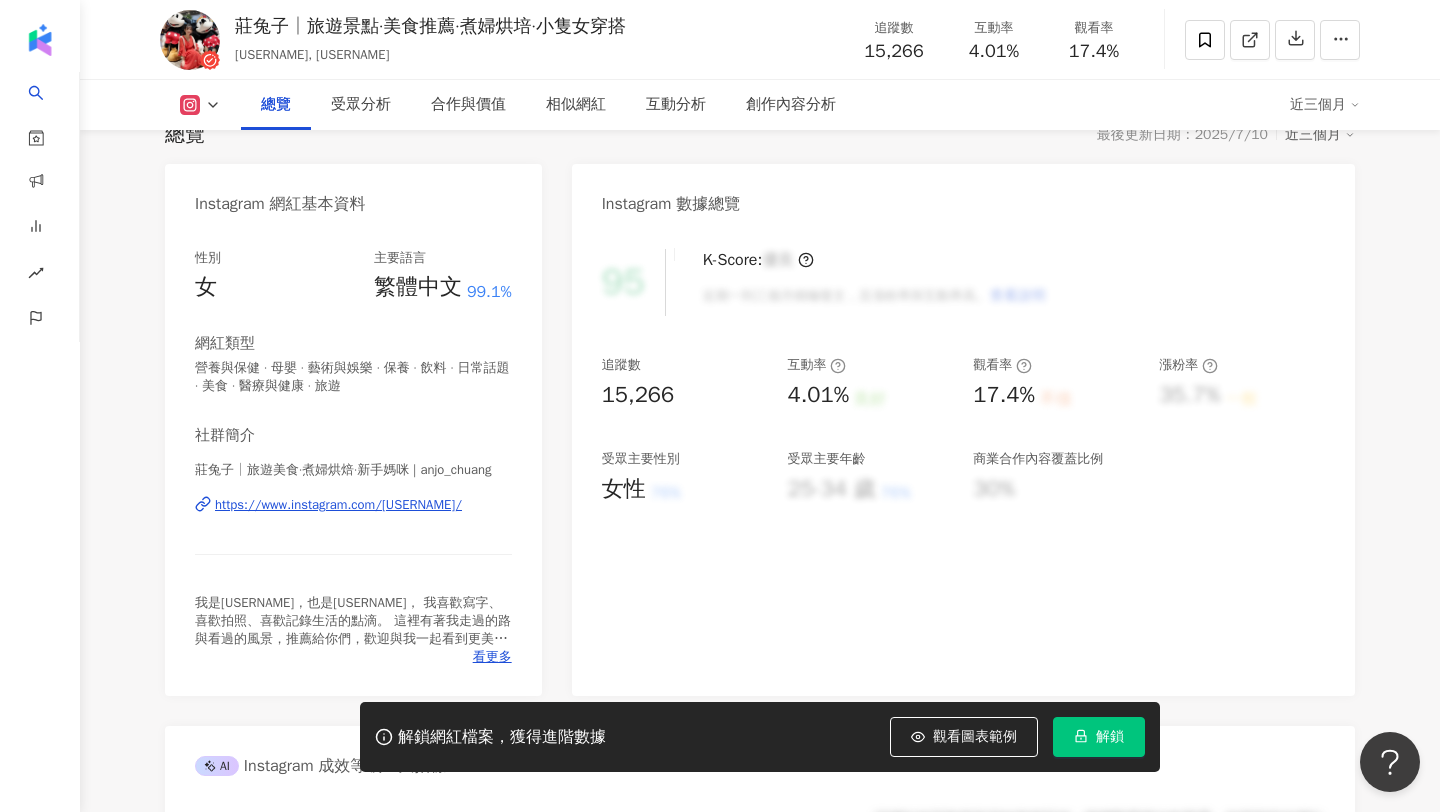 scroll, scrollTop: 0, scrollLeft: 0, axis: both 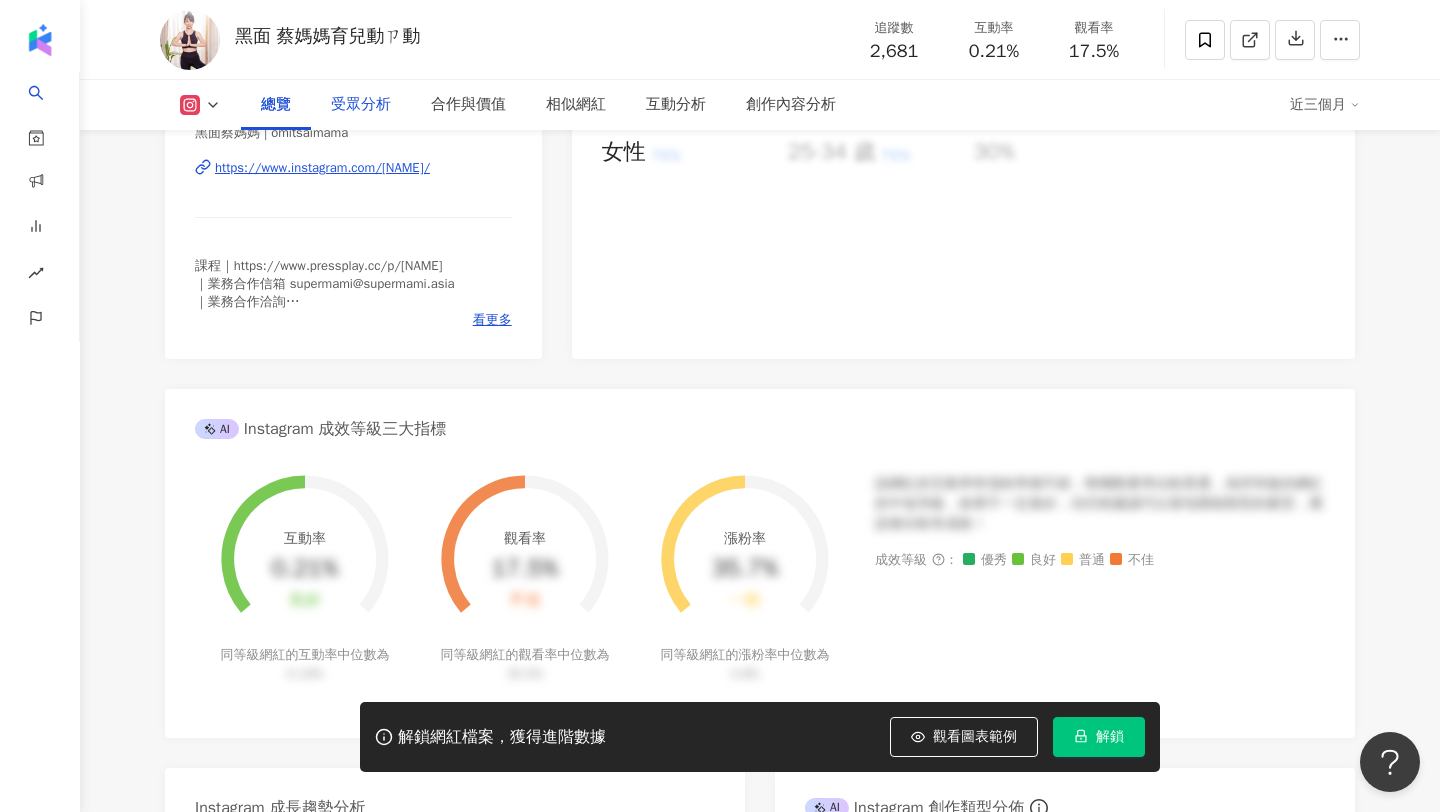 click on "受眾分析" at bounding box center [361, 105] 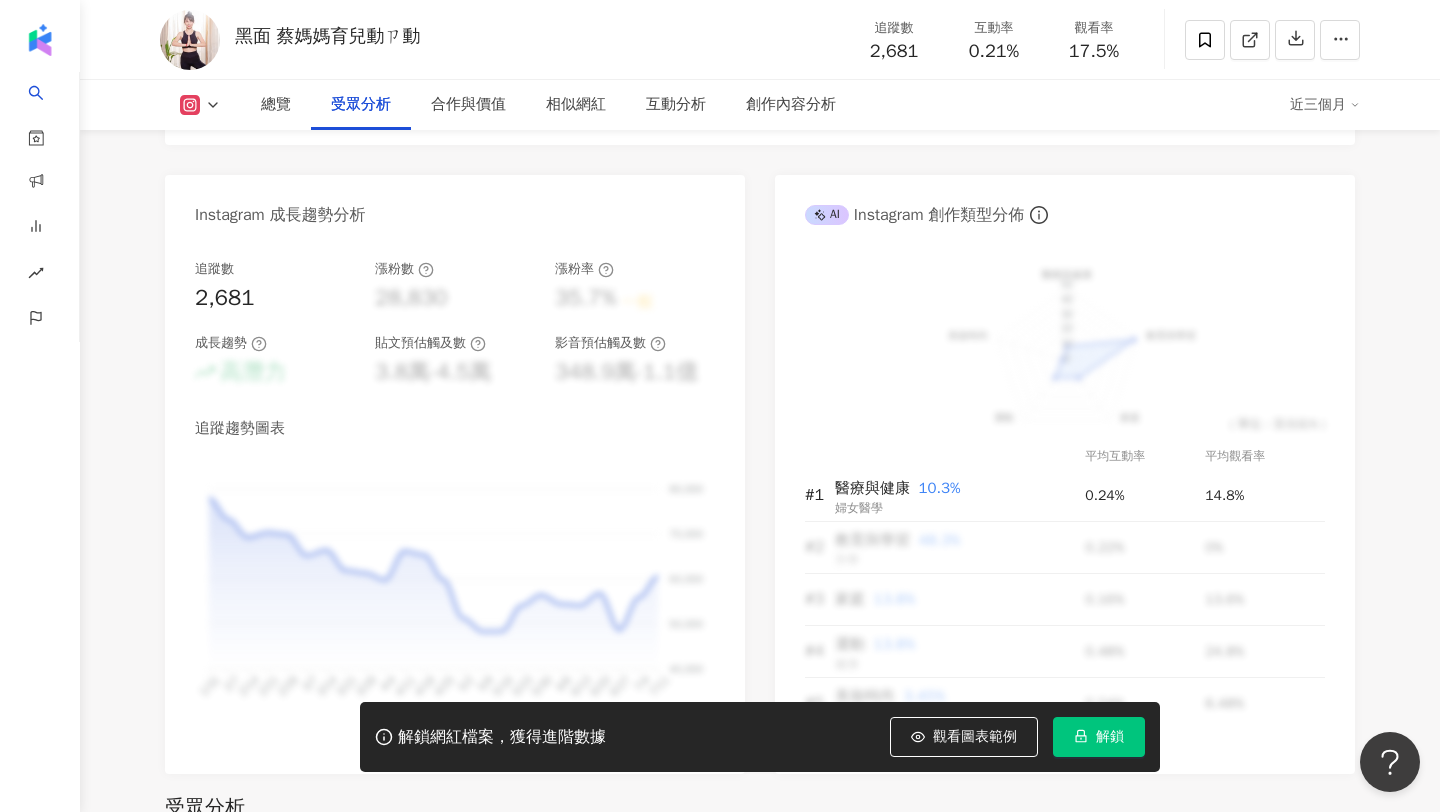 scroll, scrollTop: 1887, scrollLeft: 0, axis: vertical 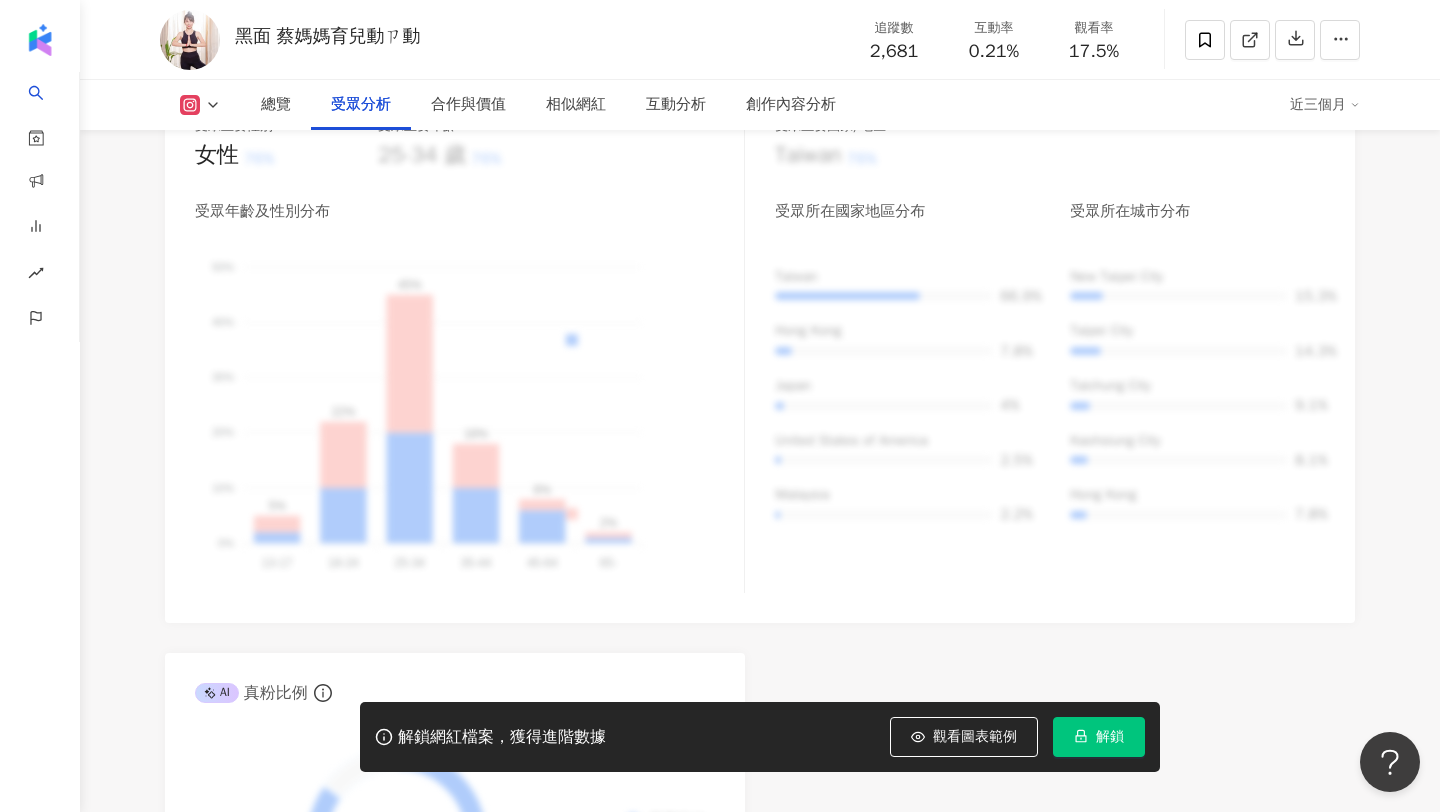 click on "總覽 受眾分析 合作與價值 相似網紅 互動分析 創作內容分析 近三個月" at bounding box center (760, 105) 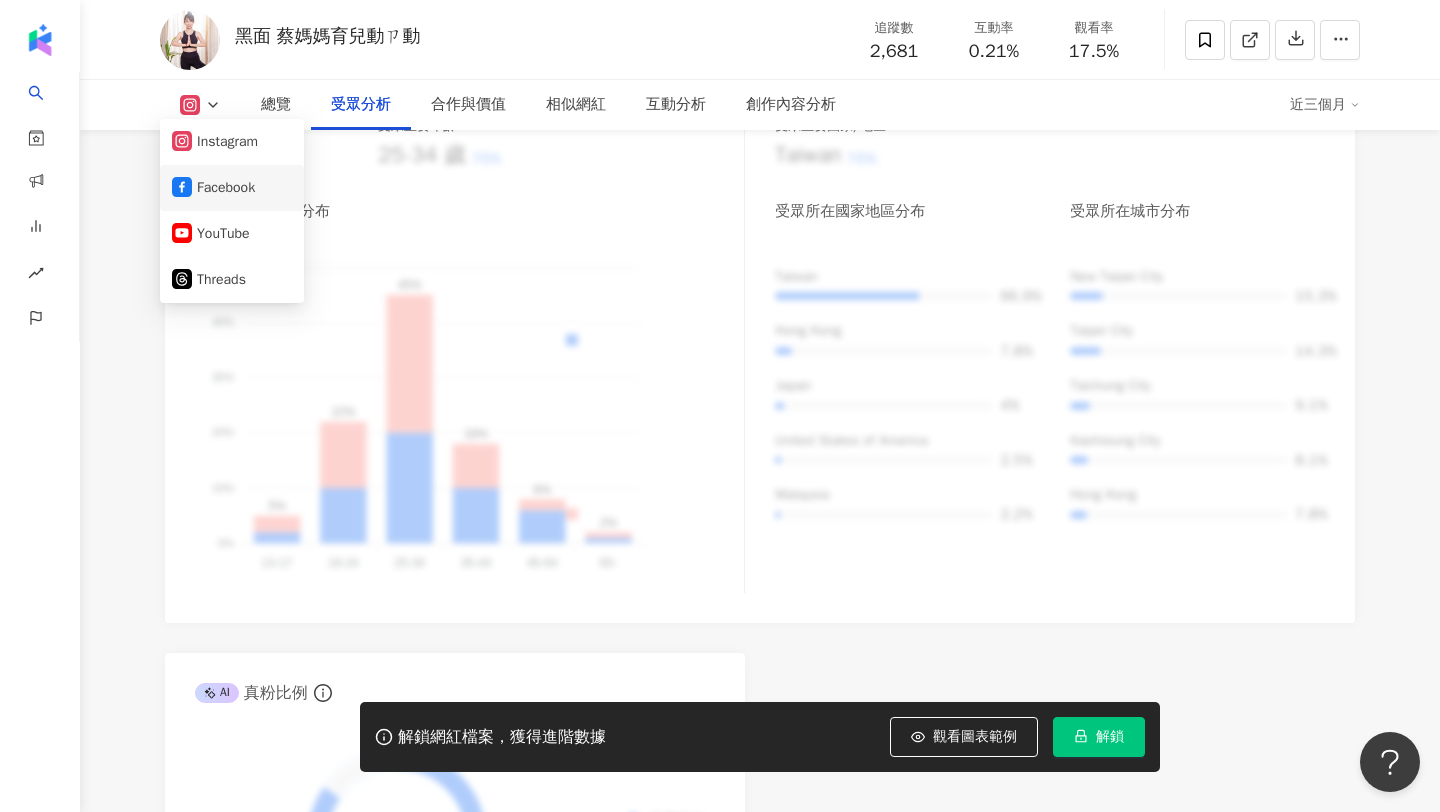 click on "Facebook" at bounding box center [232, 188] 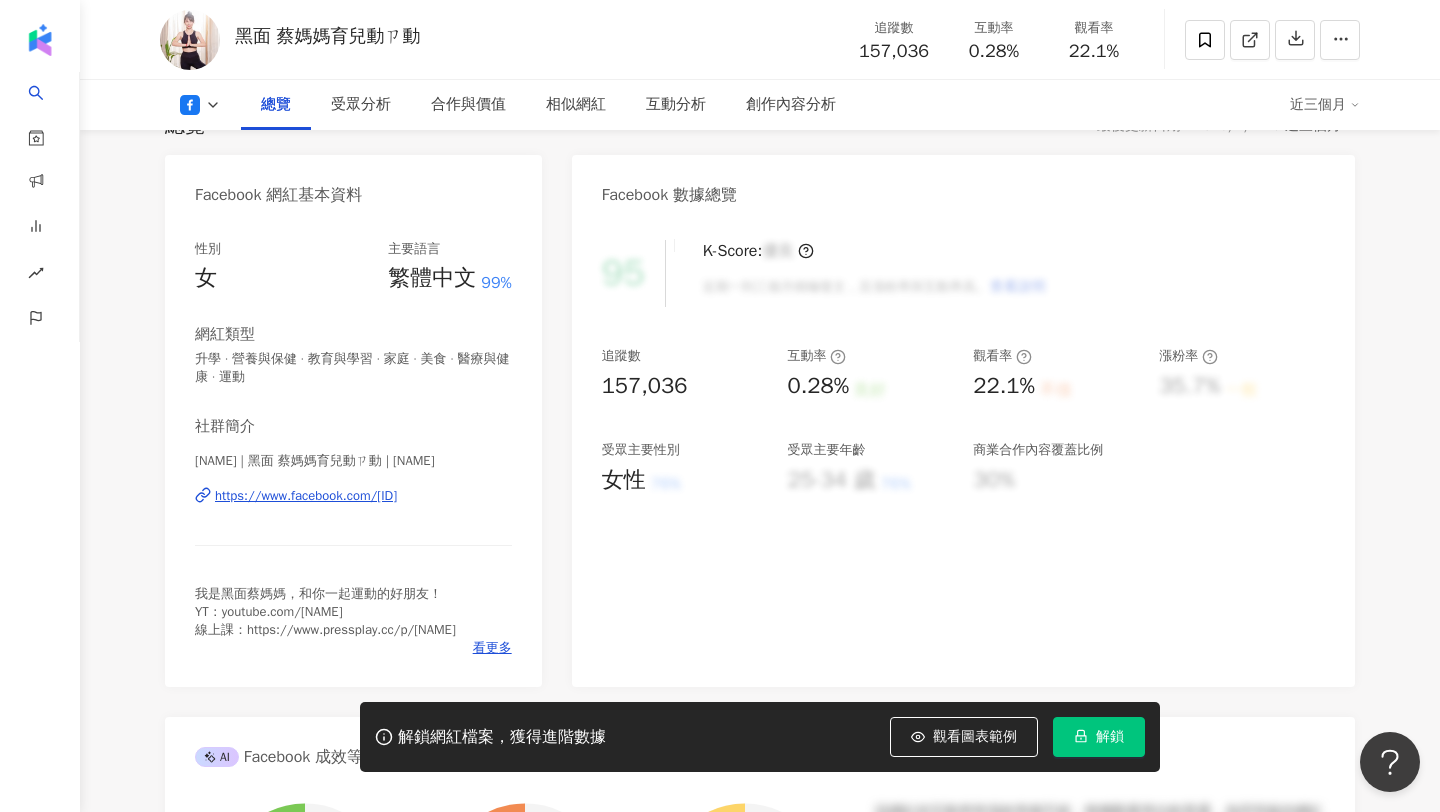 scroll, scrollTop: 206, scrollLeft: 0, axis: vertical 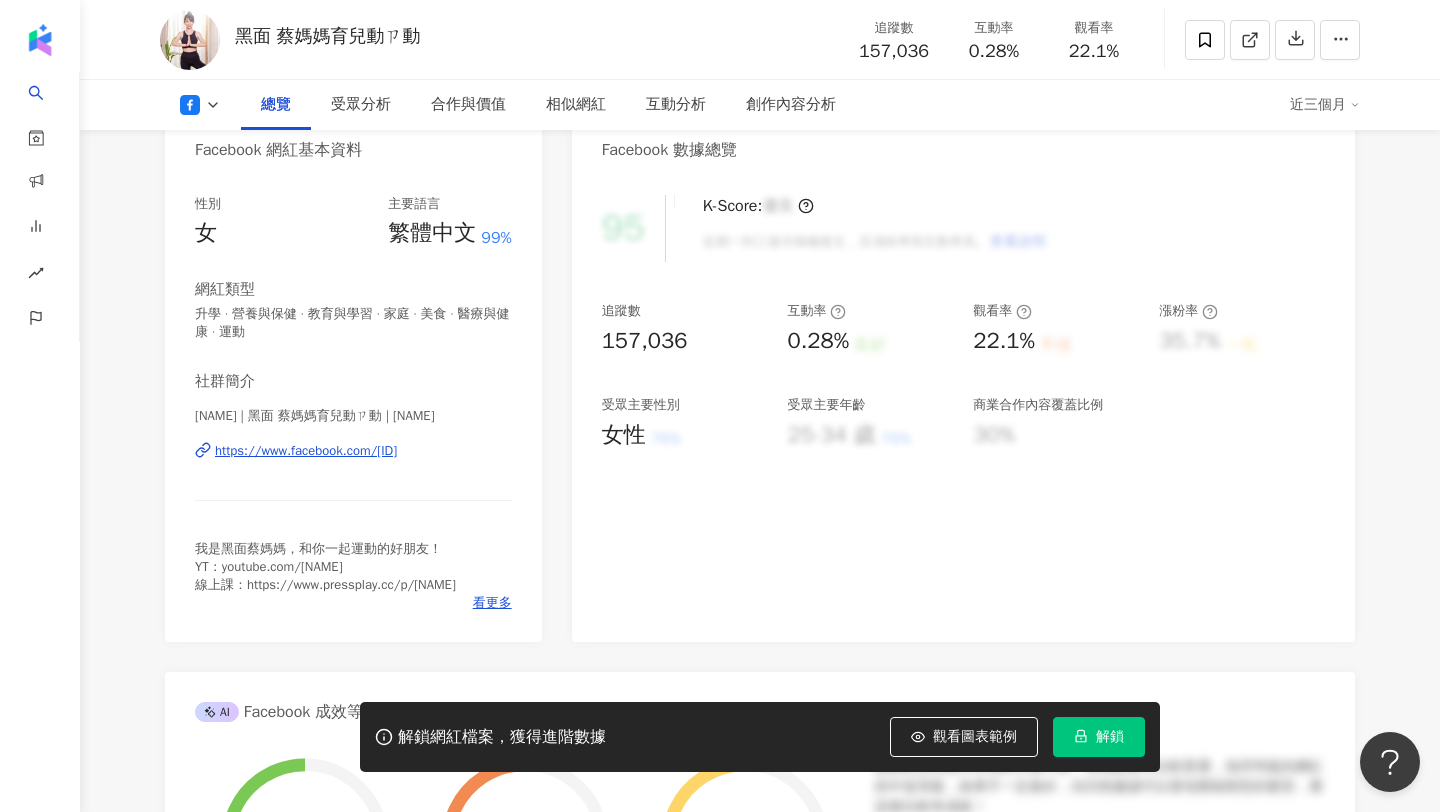click on "https://www.facebook.com/1700778446812232" at bounding box center (306, 451) 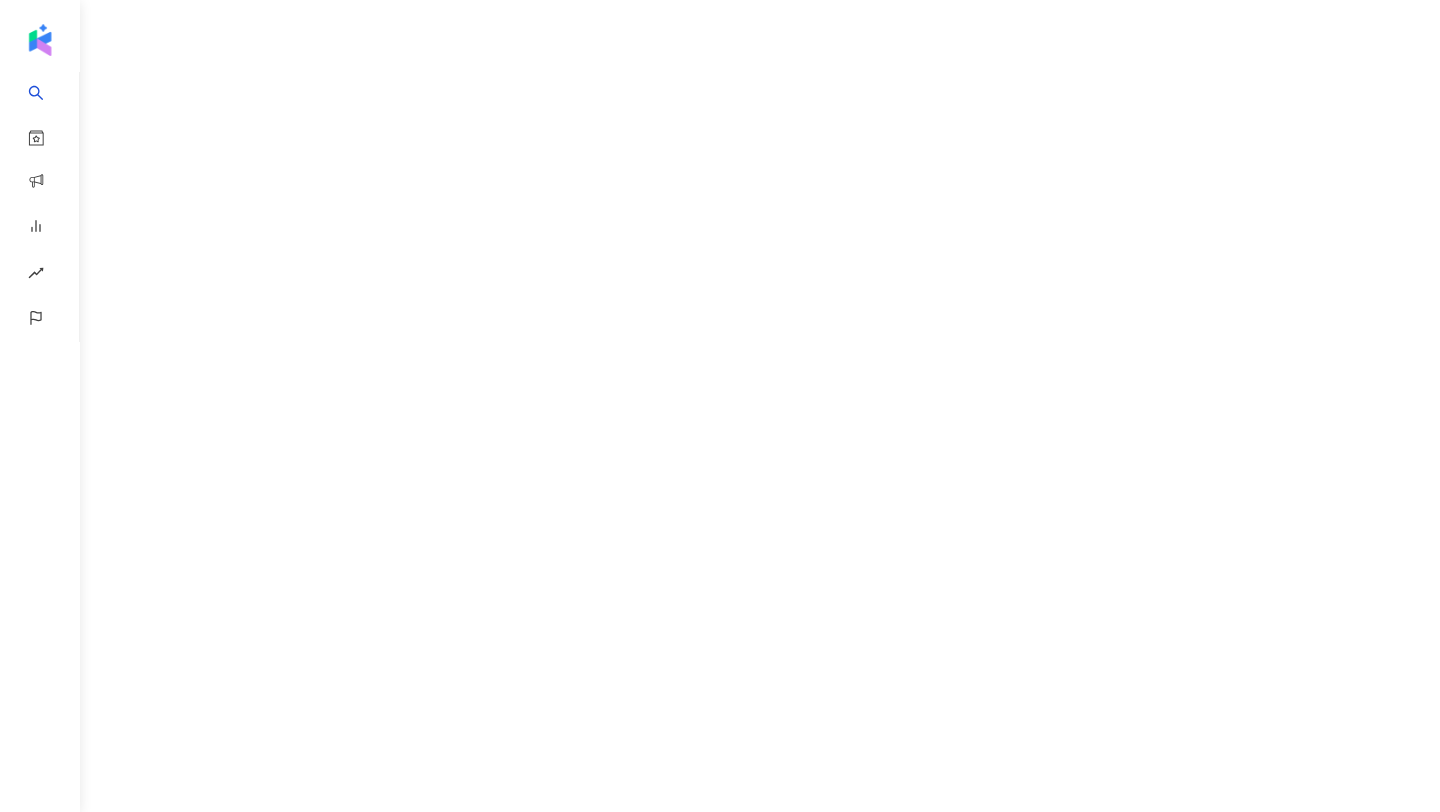 scroll, scrollTop: 0, scrollLeft: 0, axis: both 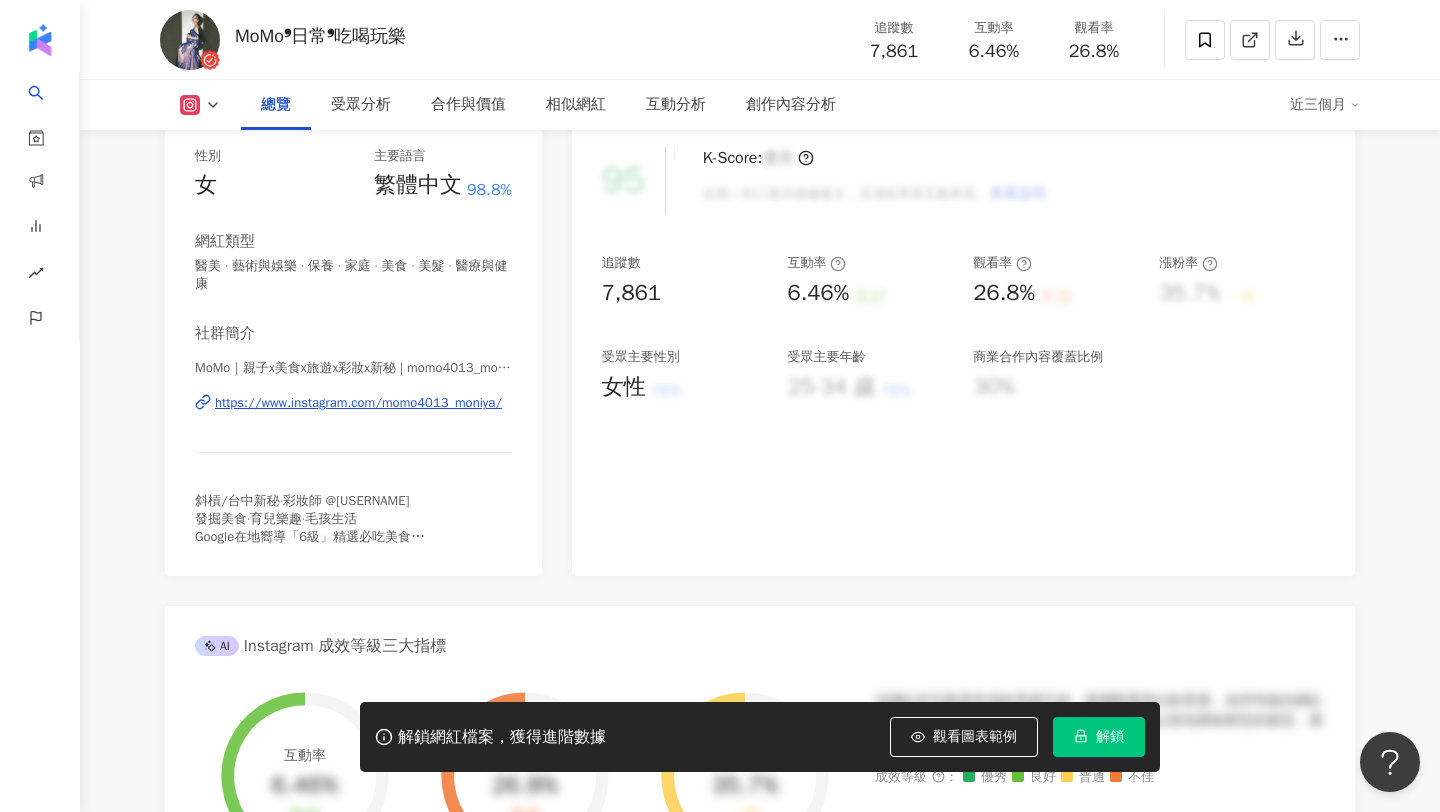 click on "https://www.instagram.com/momo4013_moniya/" at bounding box center (358, 403) 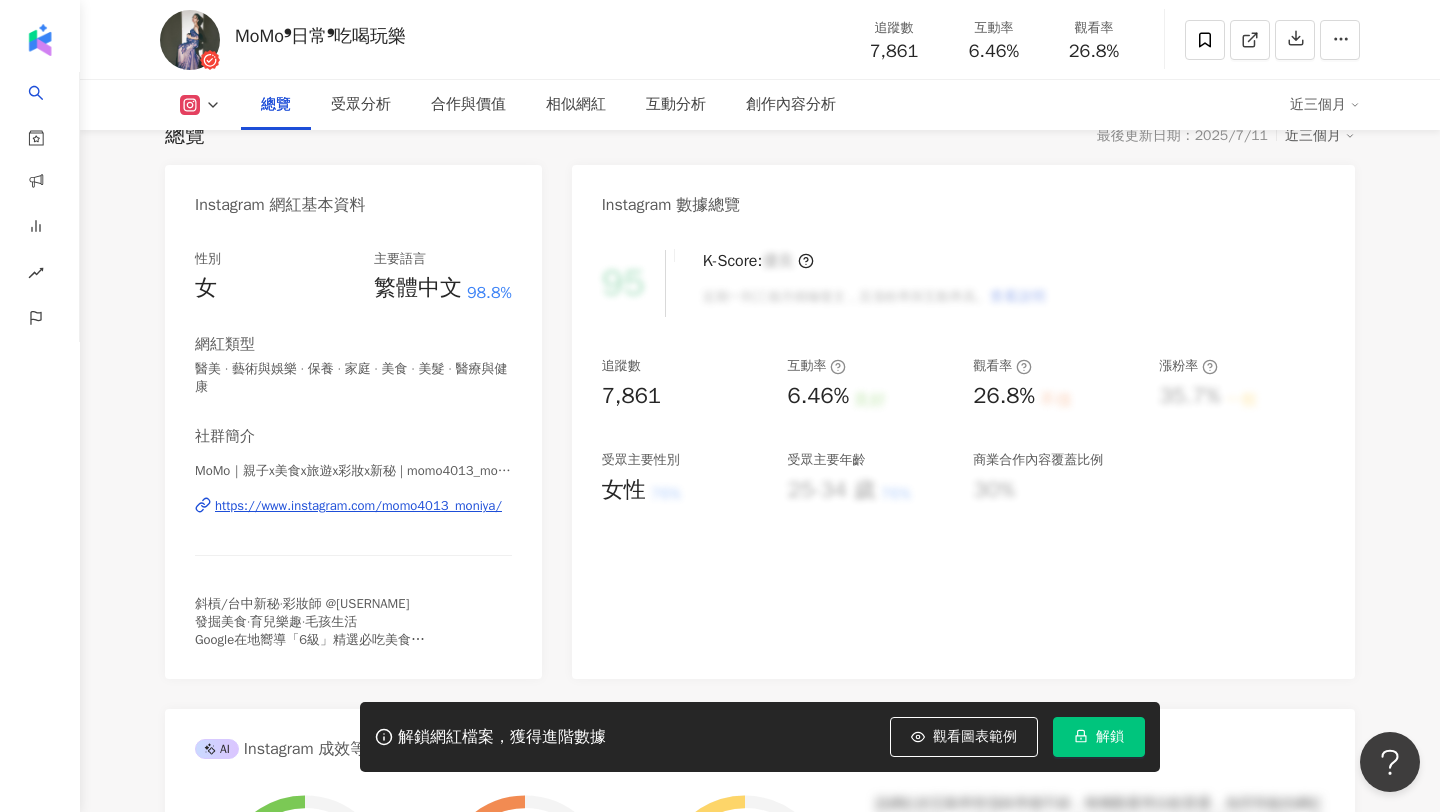 scroll, scrollTop: 0, scrollLeft: 0, axis: both 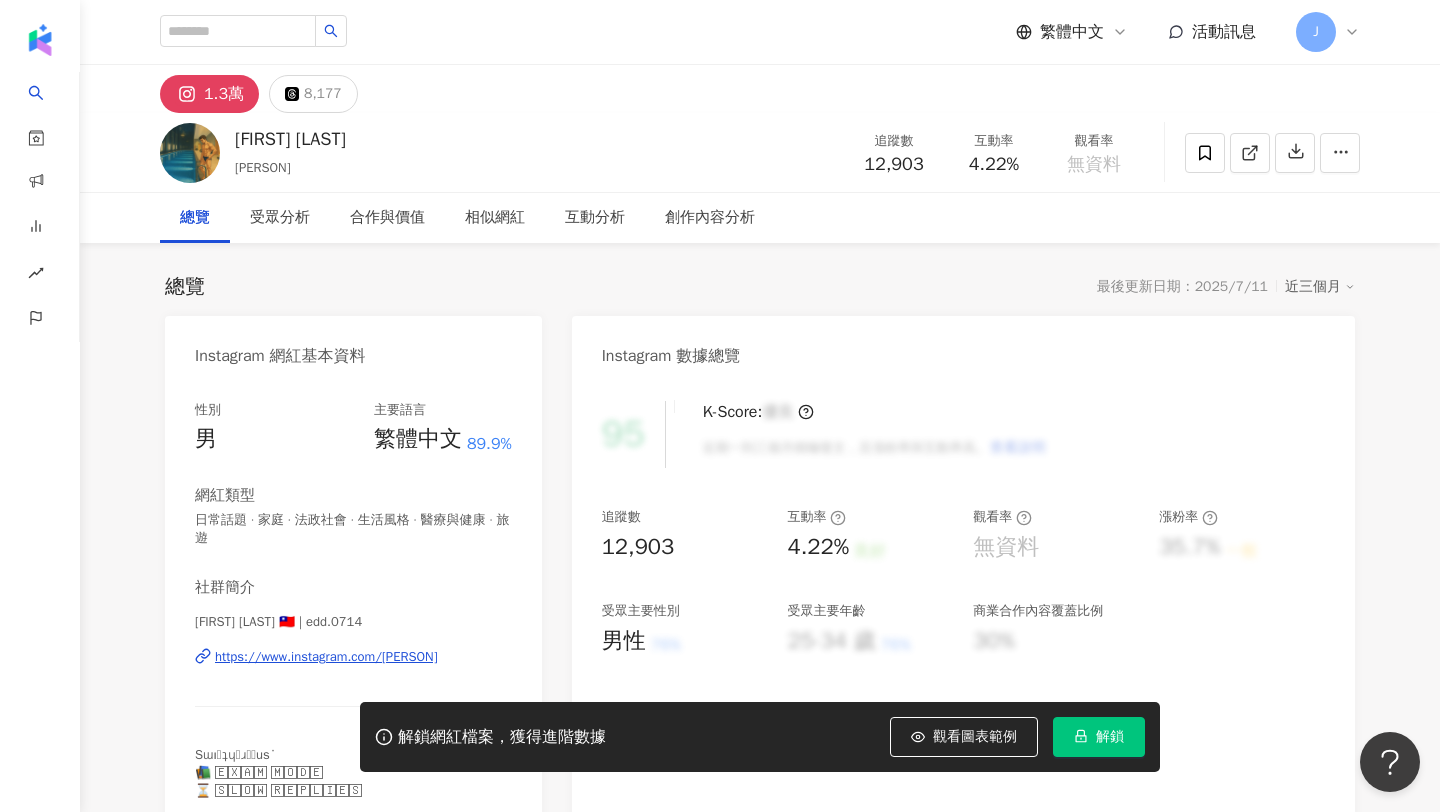 click on "https://www.instagram.com/edd.0714/" at bounding box center [326, 657] 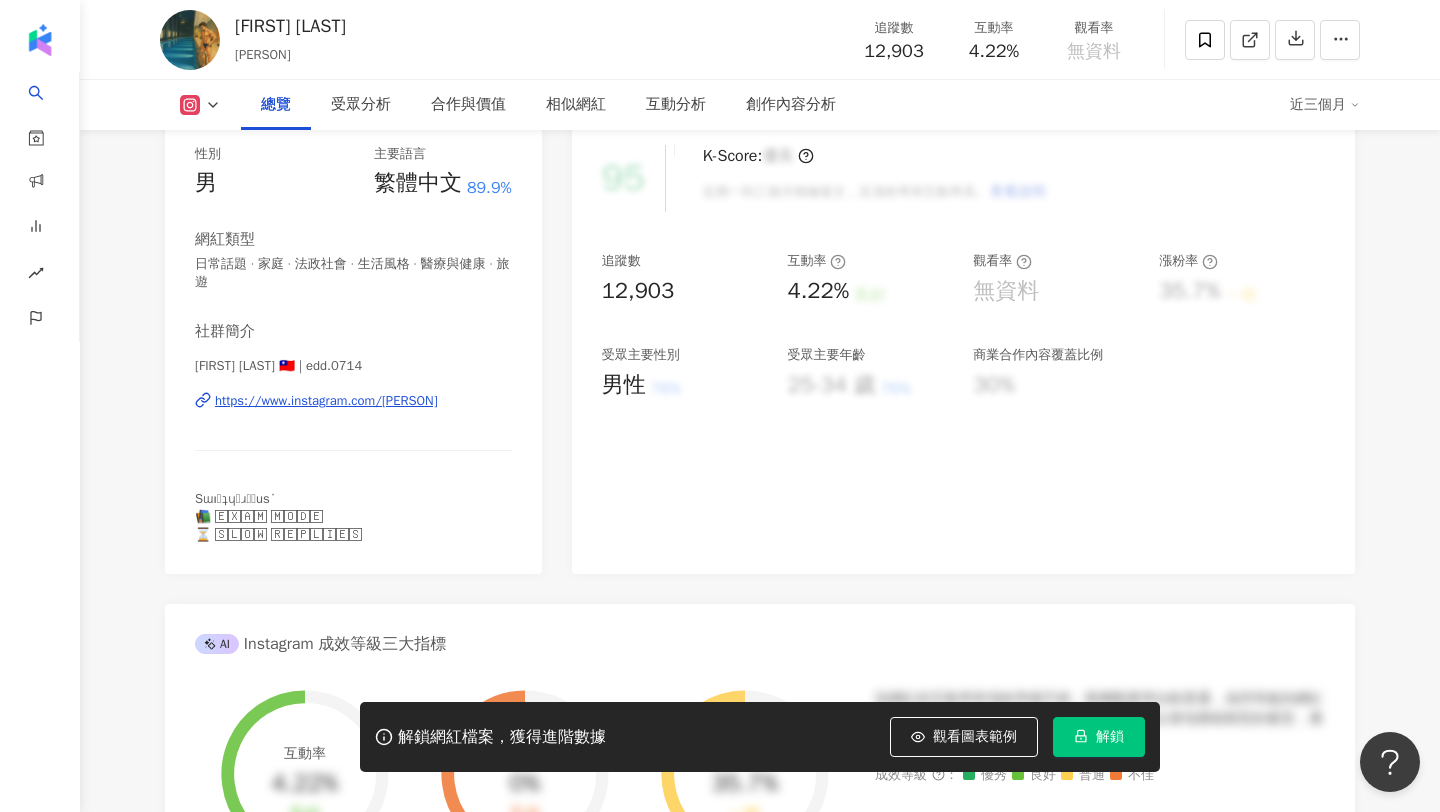 scroll, scrollTop: 247, scrollLeft: 0, axis: vertical 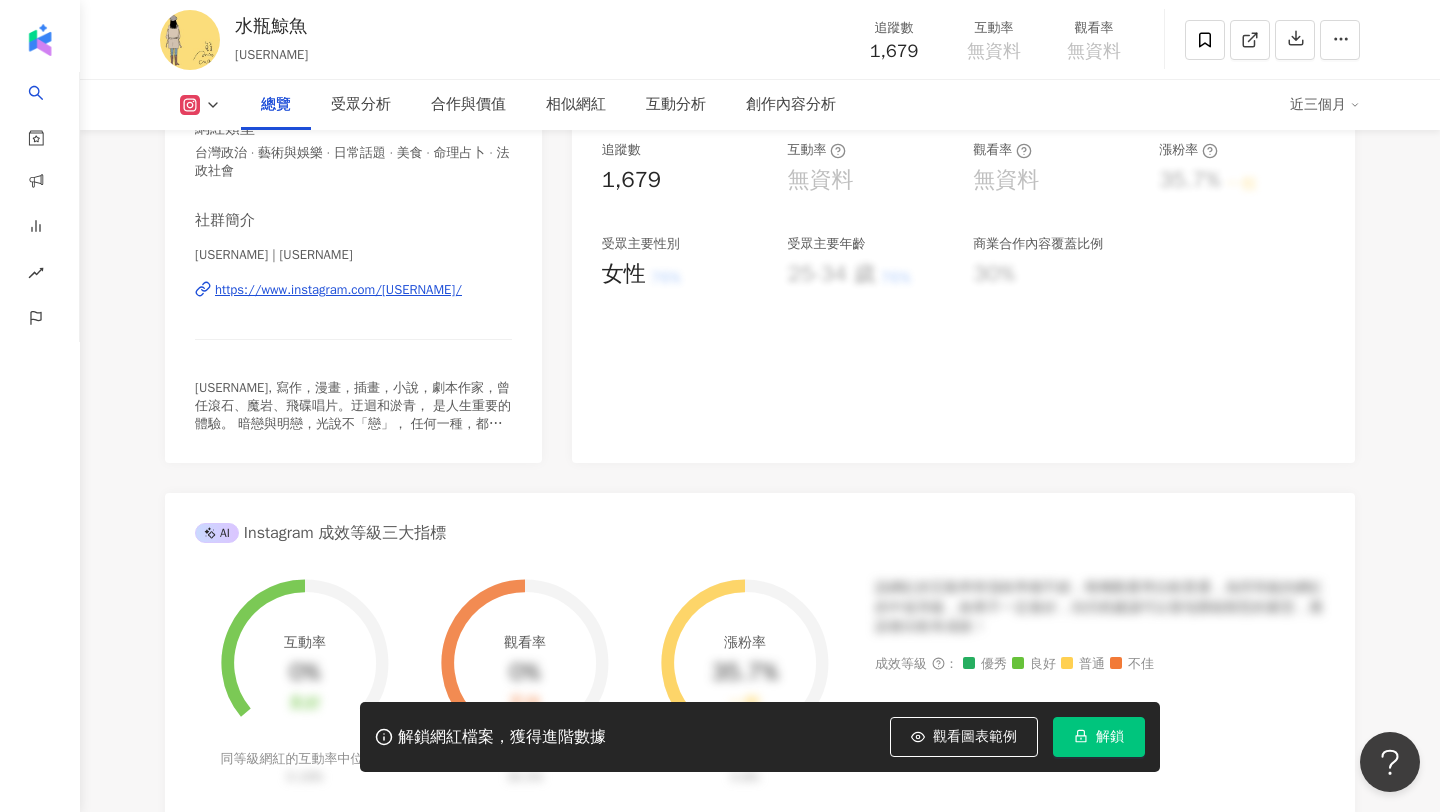 click on "3.4萬" at bounding box center [324, -273] 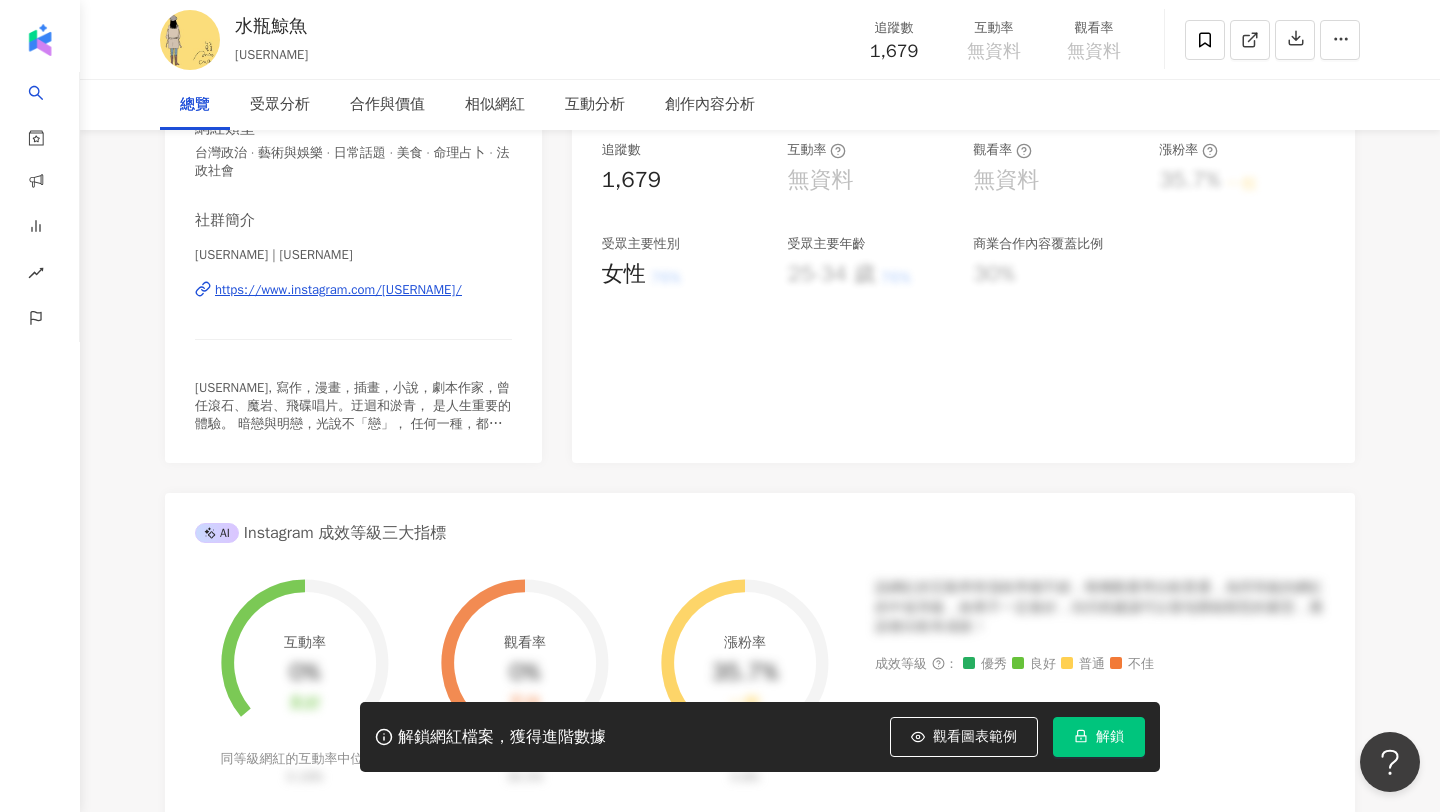 scroll, scrollTop: 34, scrollLeft: 0, axis: vertical 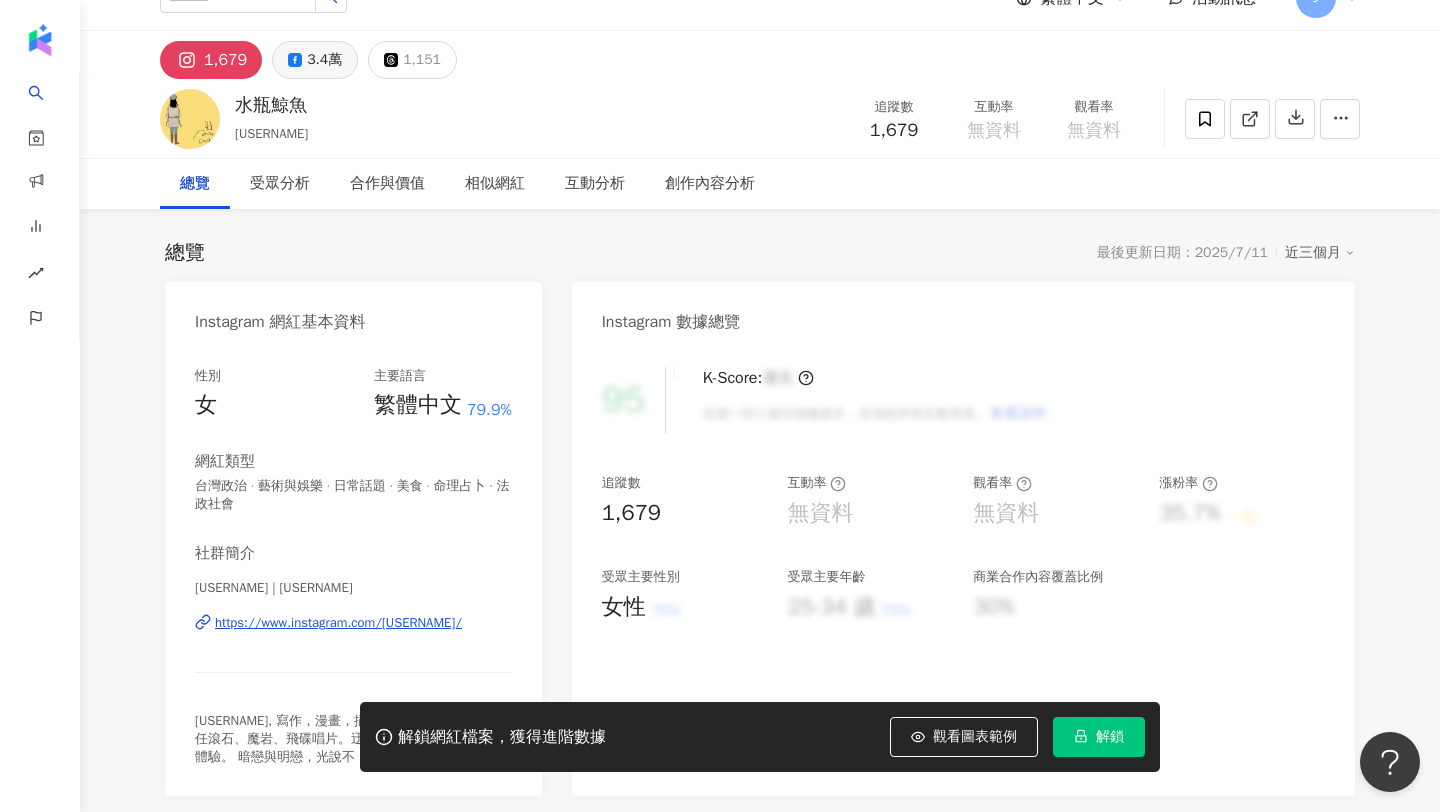 click on "3.4萬" at bounding box center [324, 60] 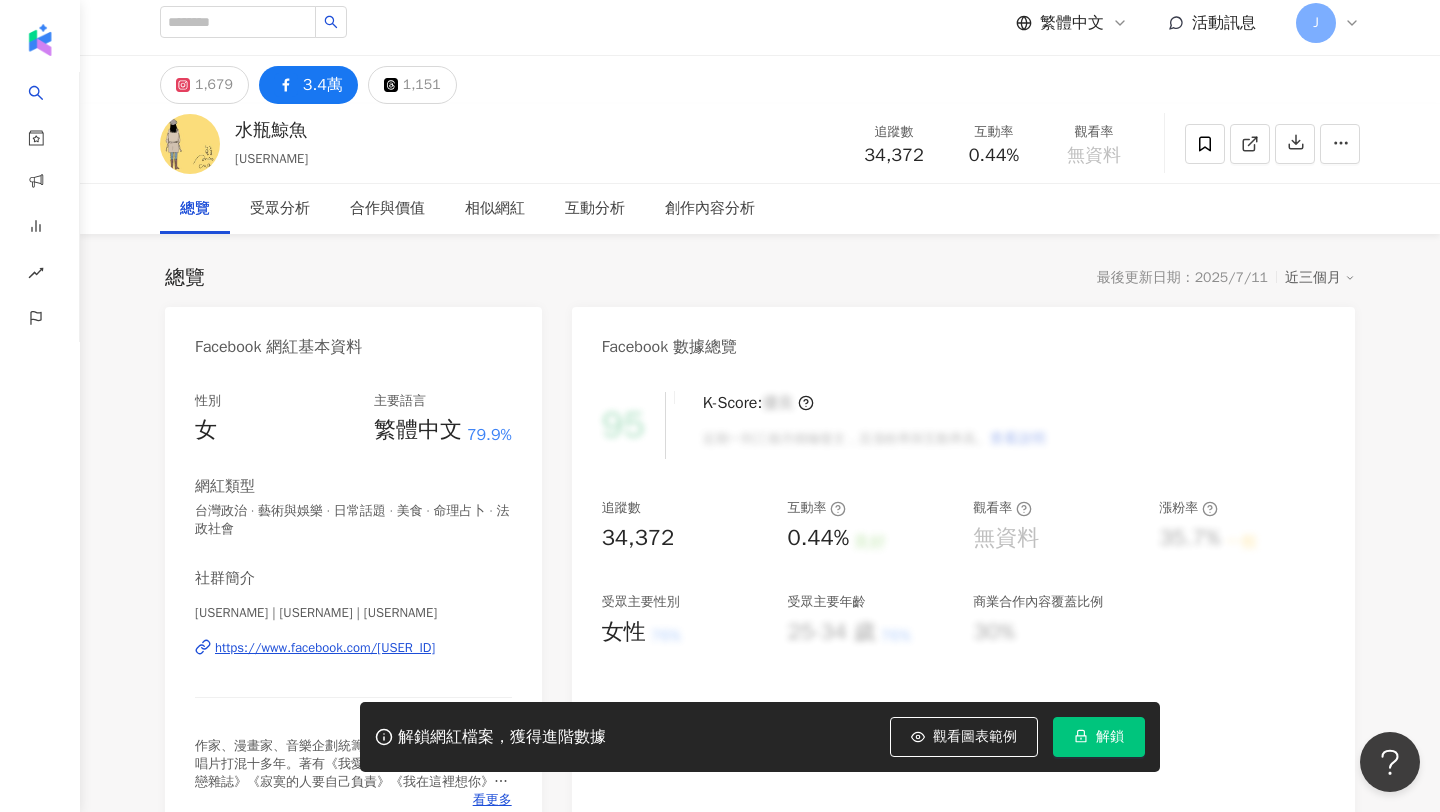 scroll, scrollTop: 0, scrollLeft: 0, axis: both 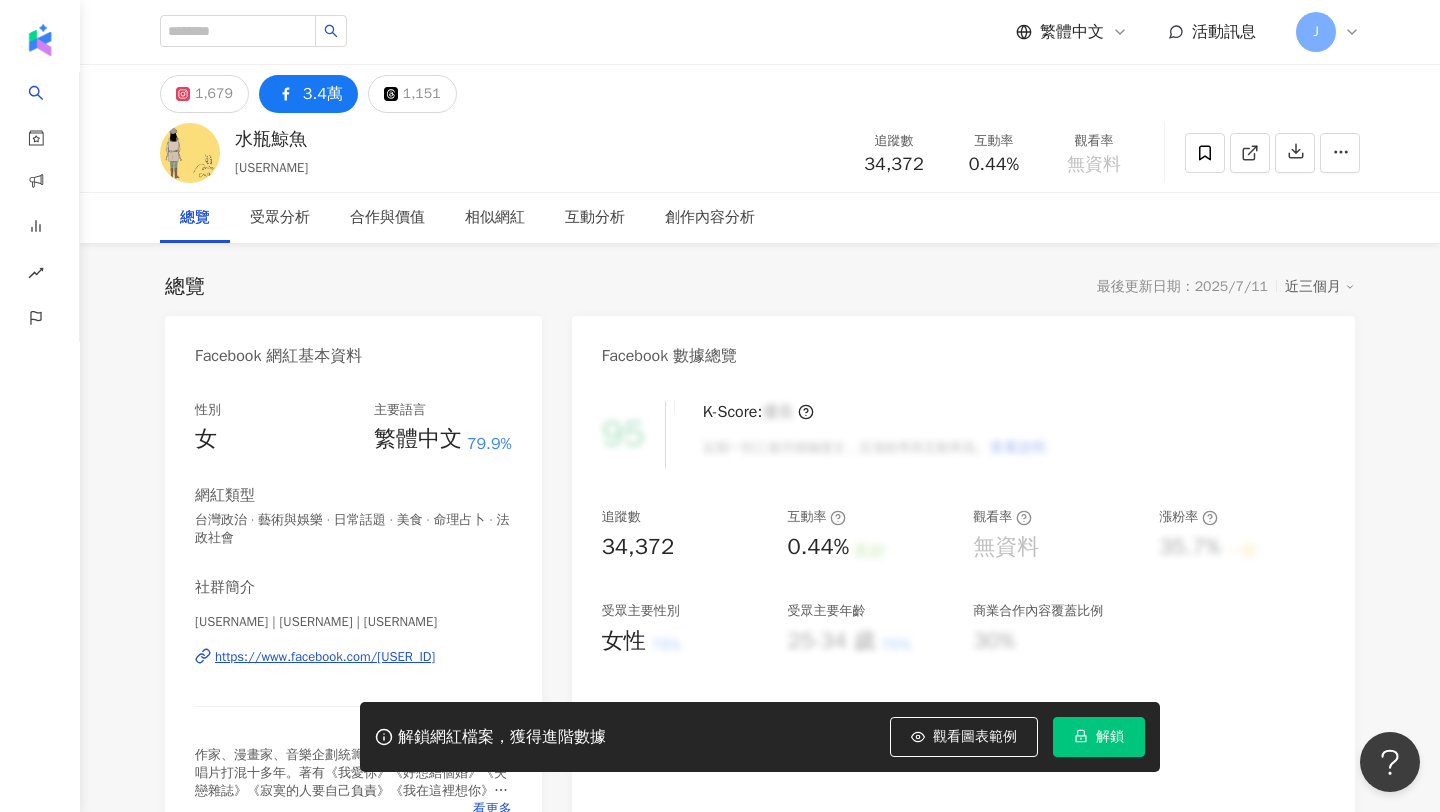 click on "https://www.facebook.com/138980429461604" at bounding box center (325, 657) 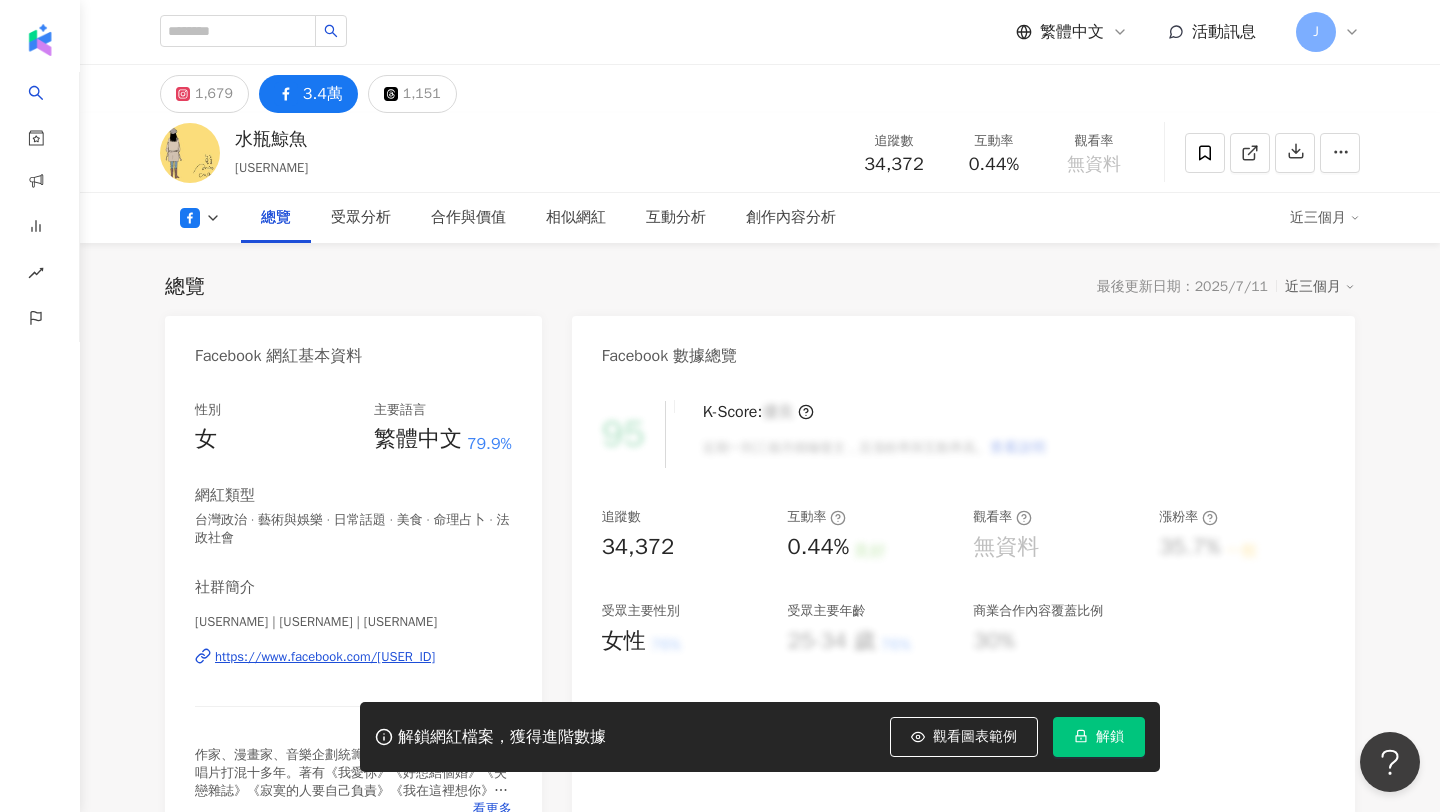 scroll, scrollTop: 140, scrollLeft: 0, axis: vertical 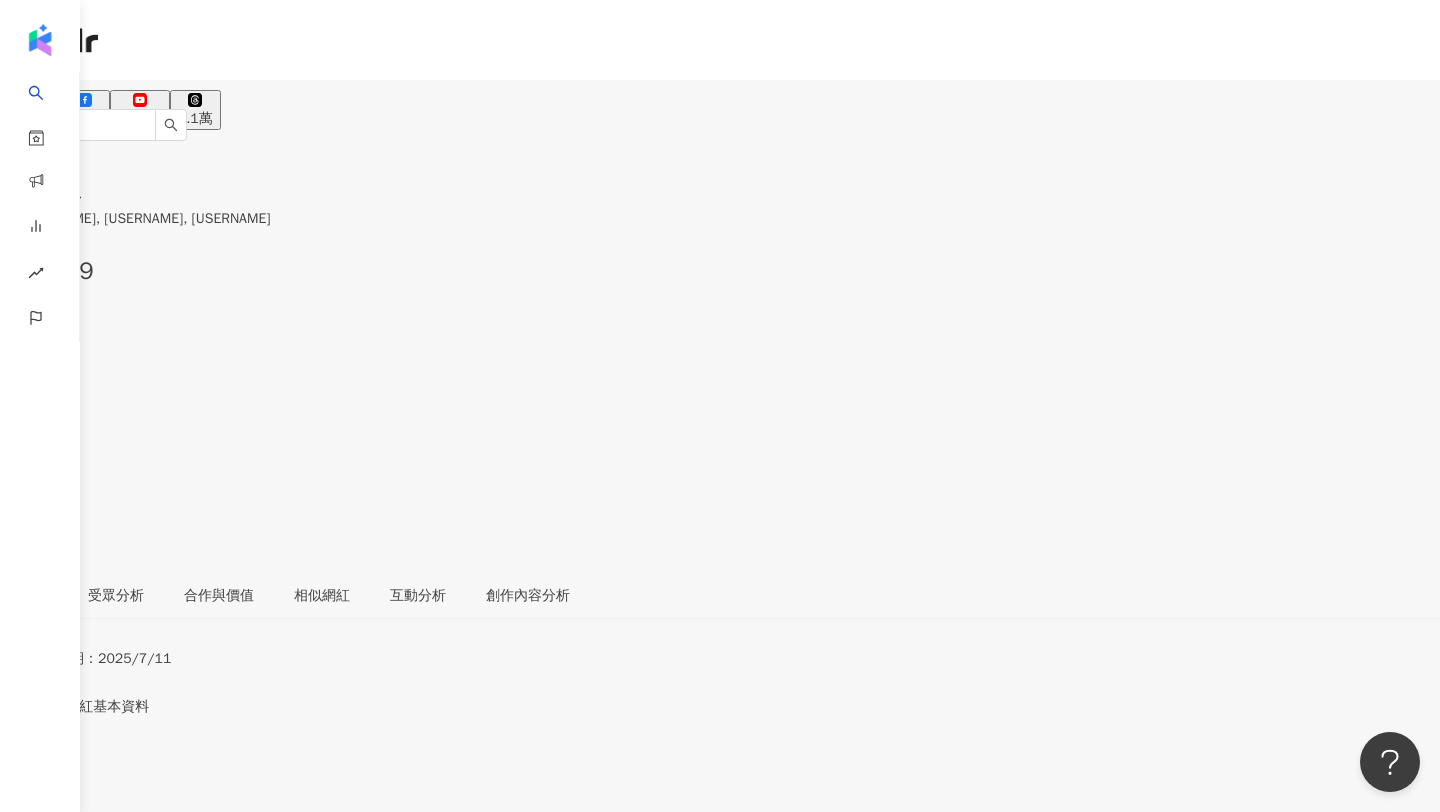 click on "https://www.instagram.com/2a_couple/" at bounding box center [153, 885] 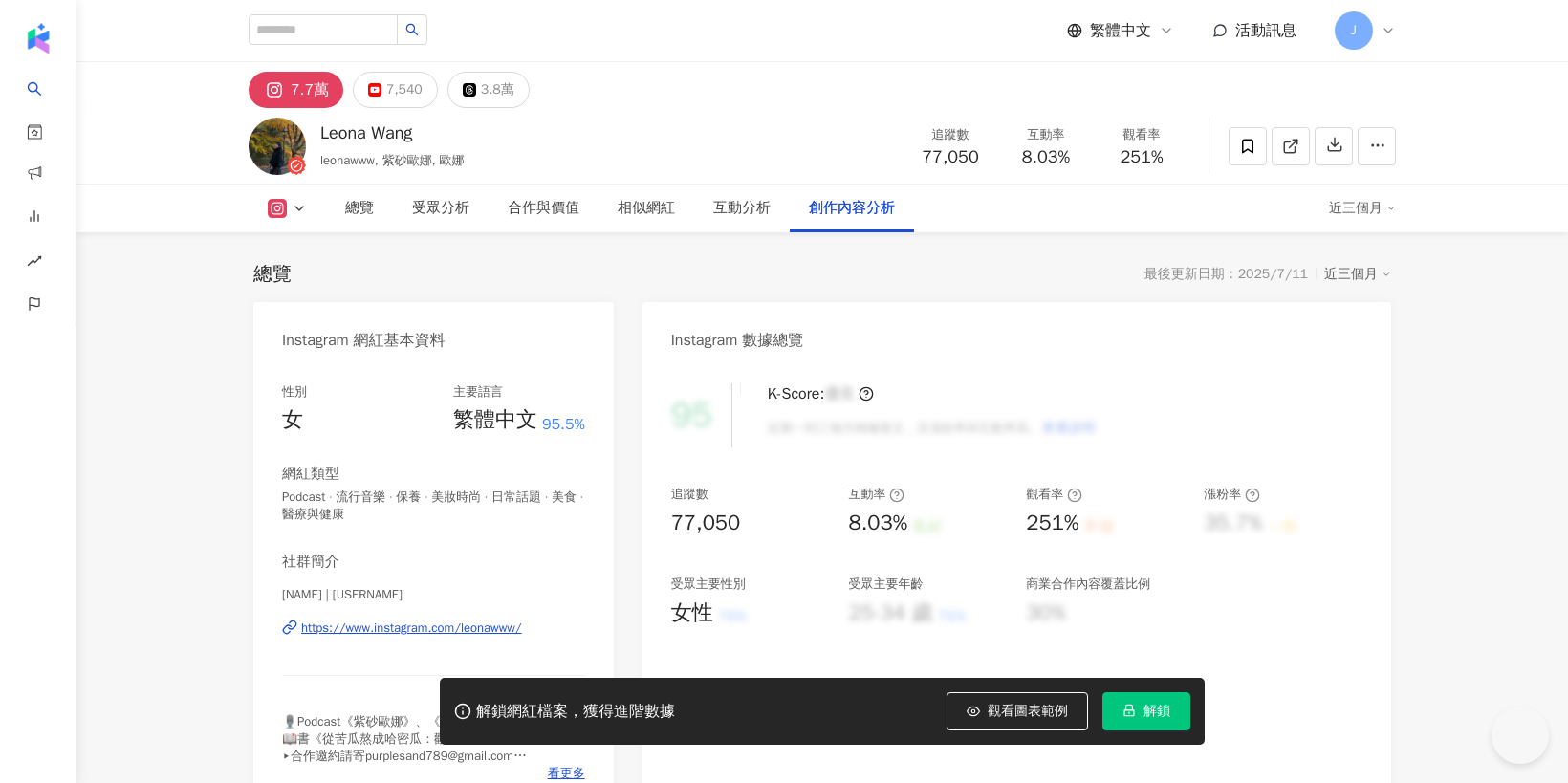 scroll, scrollTop: 5872, scrollLeft: 0, axis: vertical 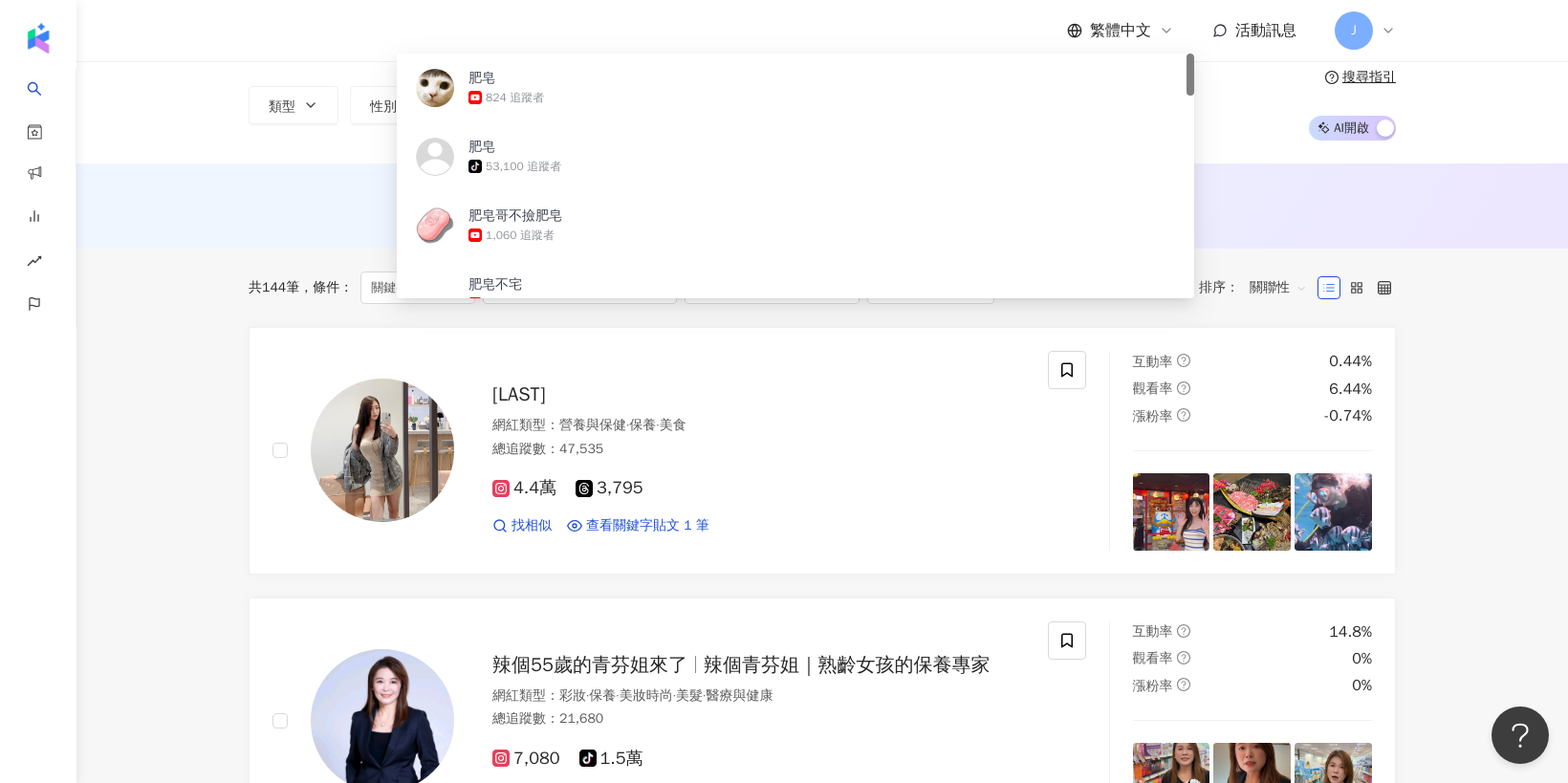 paste on "**********" 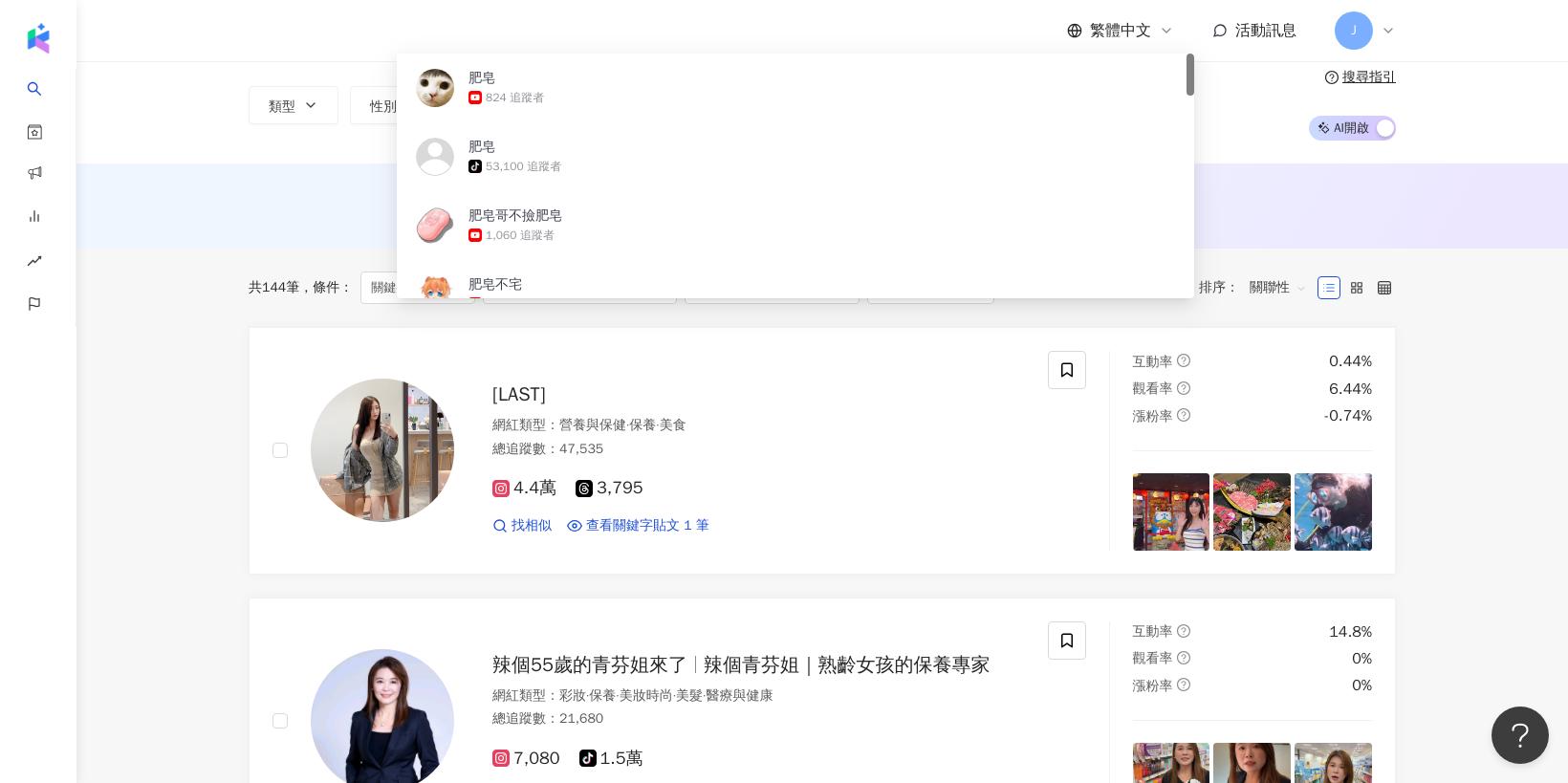 type on "**********" 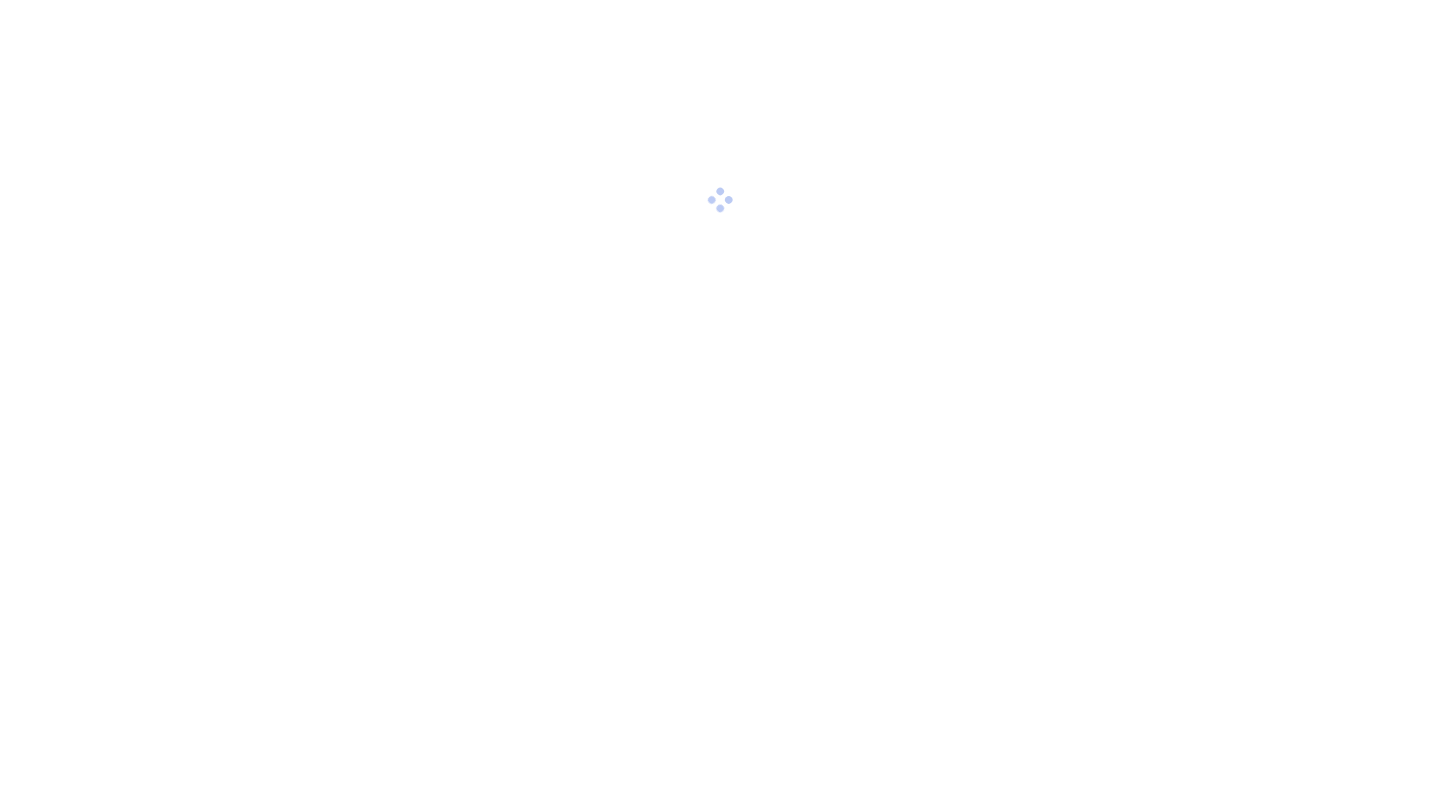 scroll, scrollTop: 0, scrollLeft: 0, axis: both 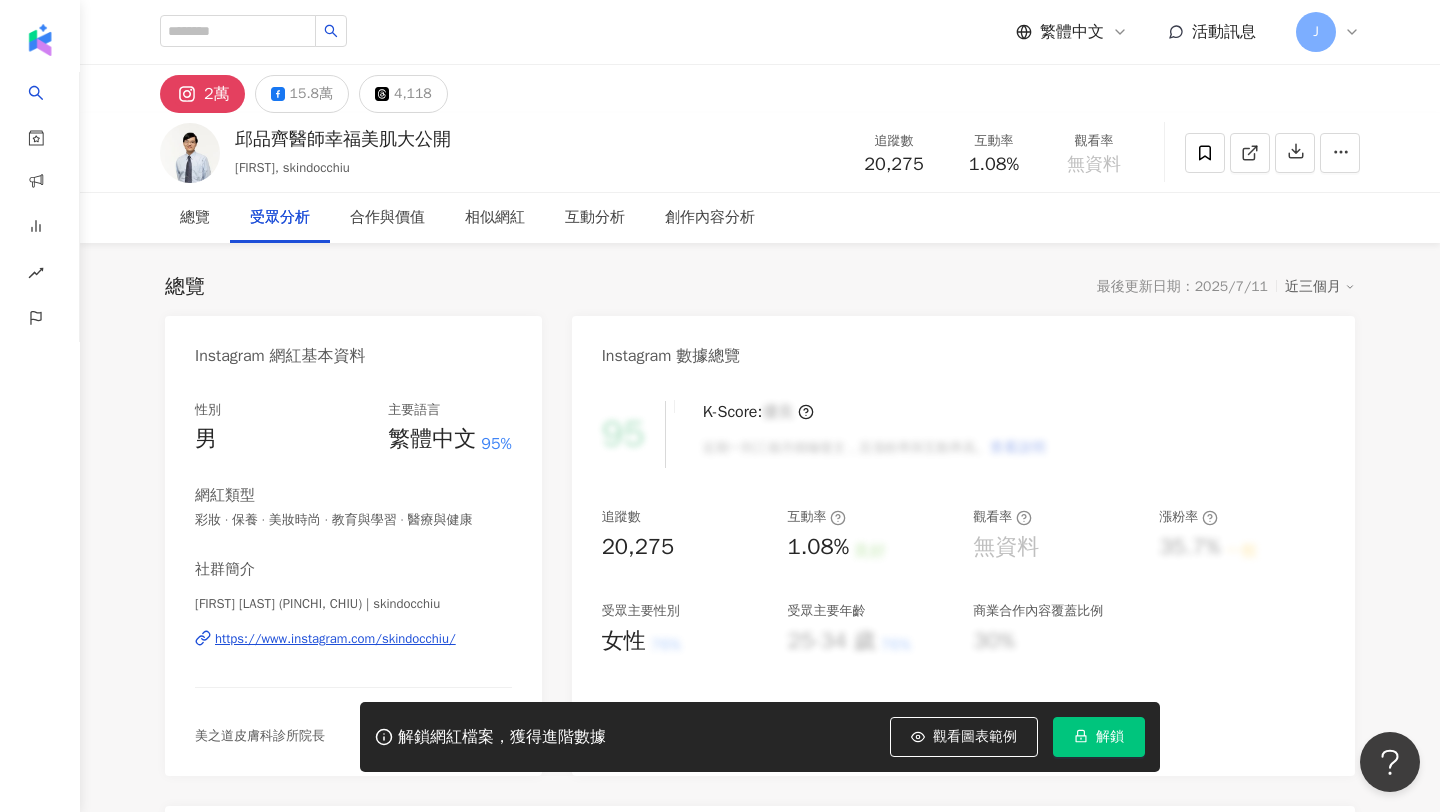 click on "https://www.instagram.com/skindocchiu/" at bounding box center [335, 639] 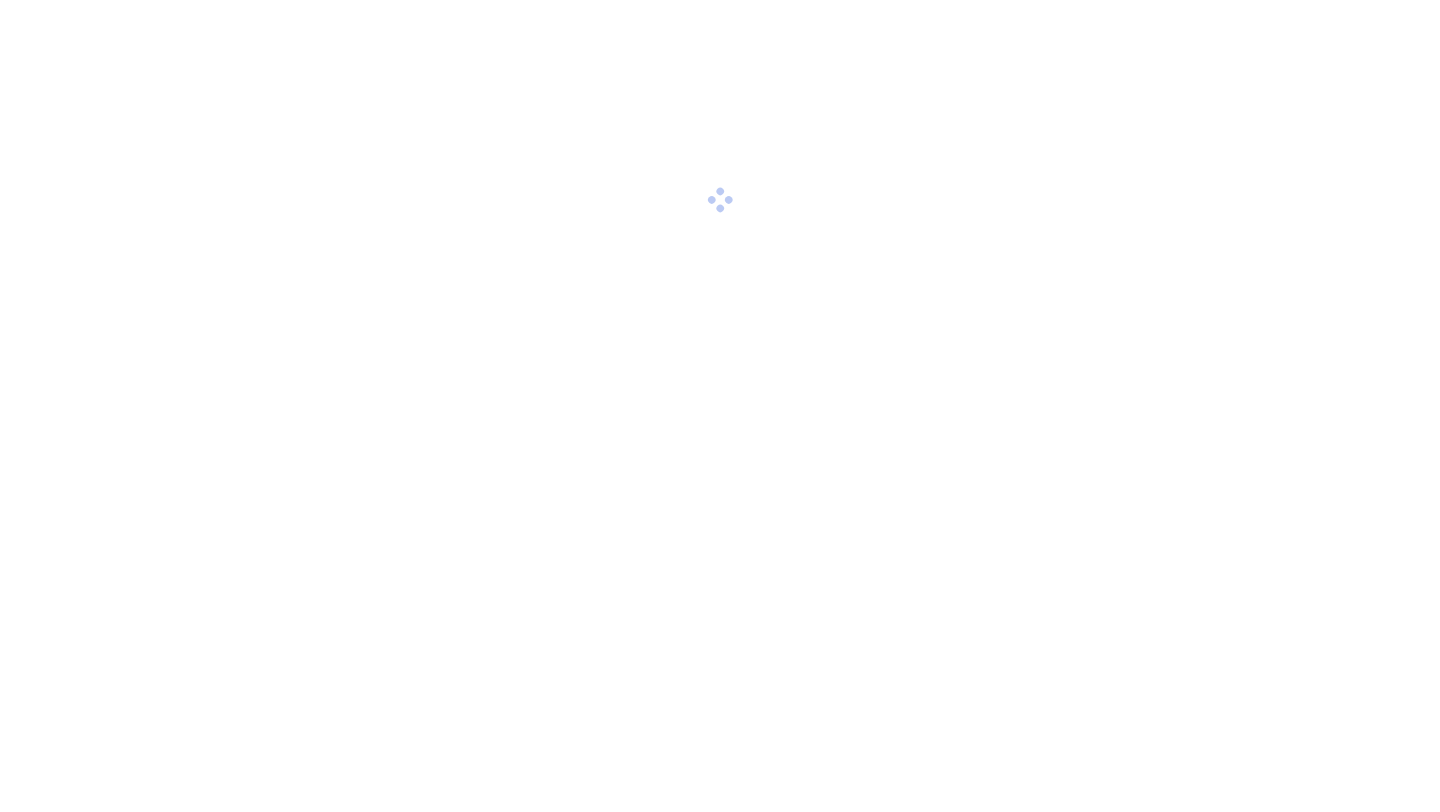 scroll, scrollTop: 0, scrollLeft: 0, axis: both 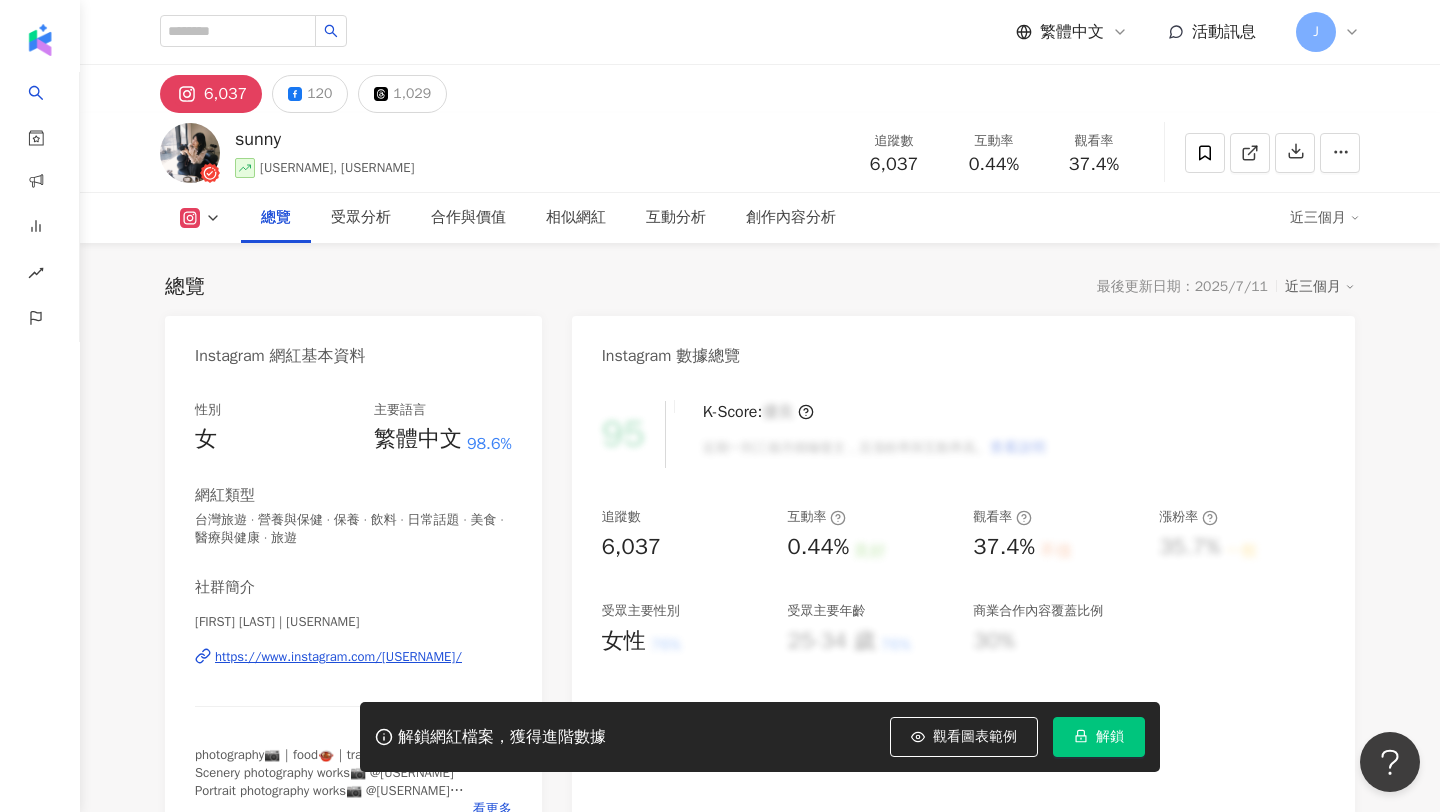 click on "https://www.instagram.com/0825_sunny/" at bounding box center [338, 657] 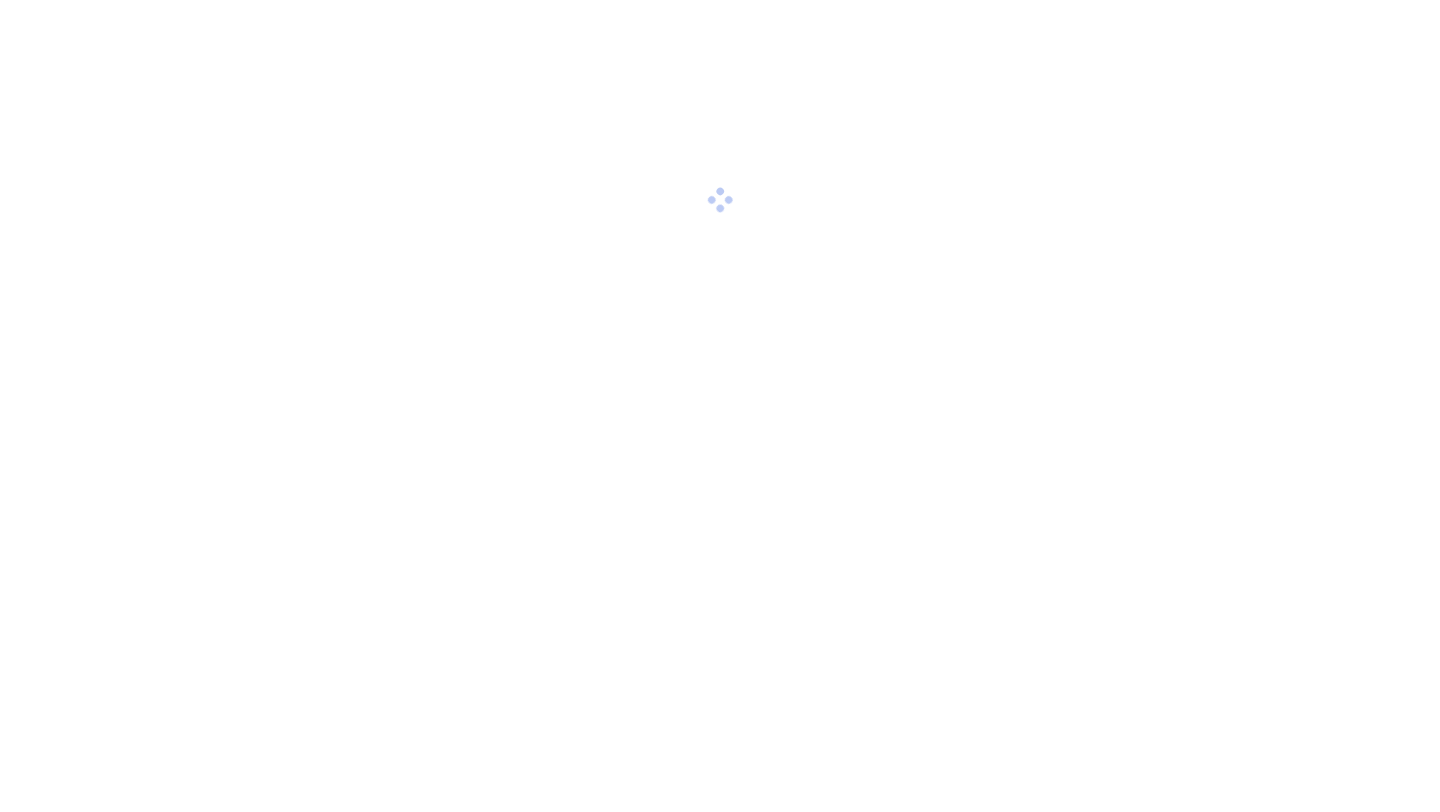 scroll, scrollTop: 0, scrollLeft: 0, axis: both 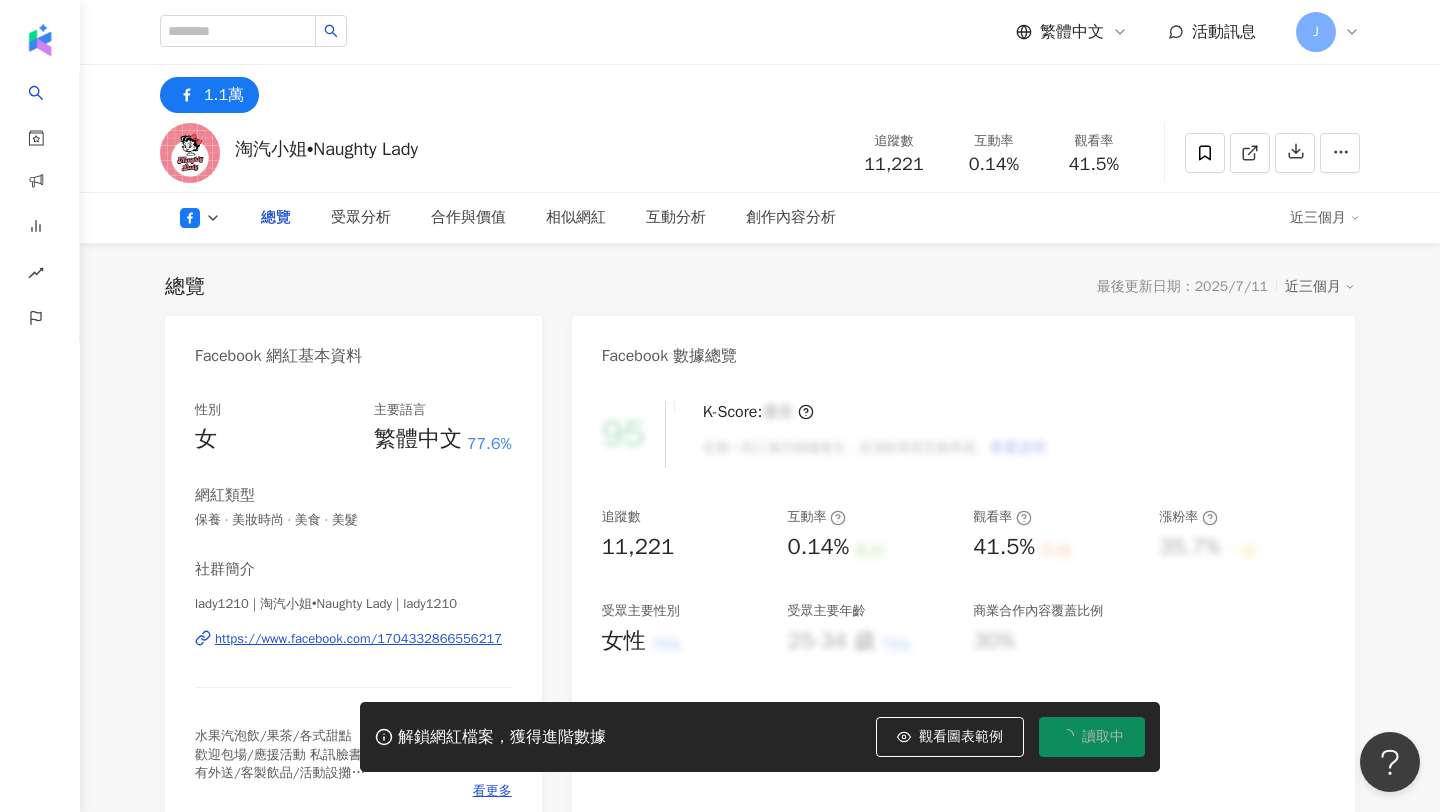 click on "lady1210 | 淘汽小姐•Naughty Lady | lady1210" at bounding box center (353, 604) 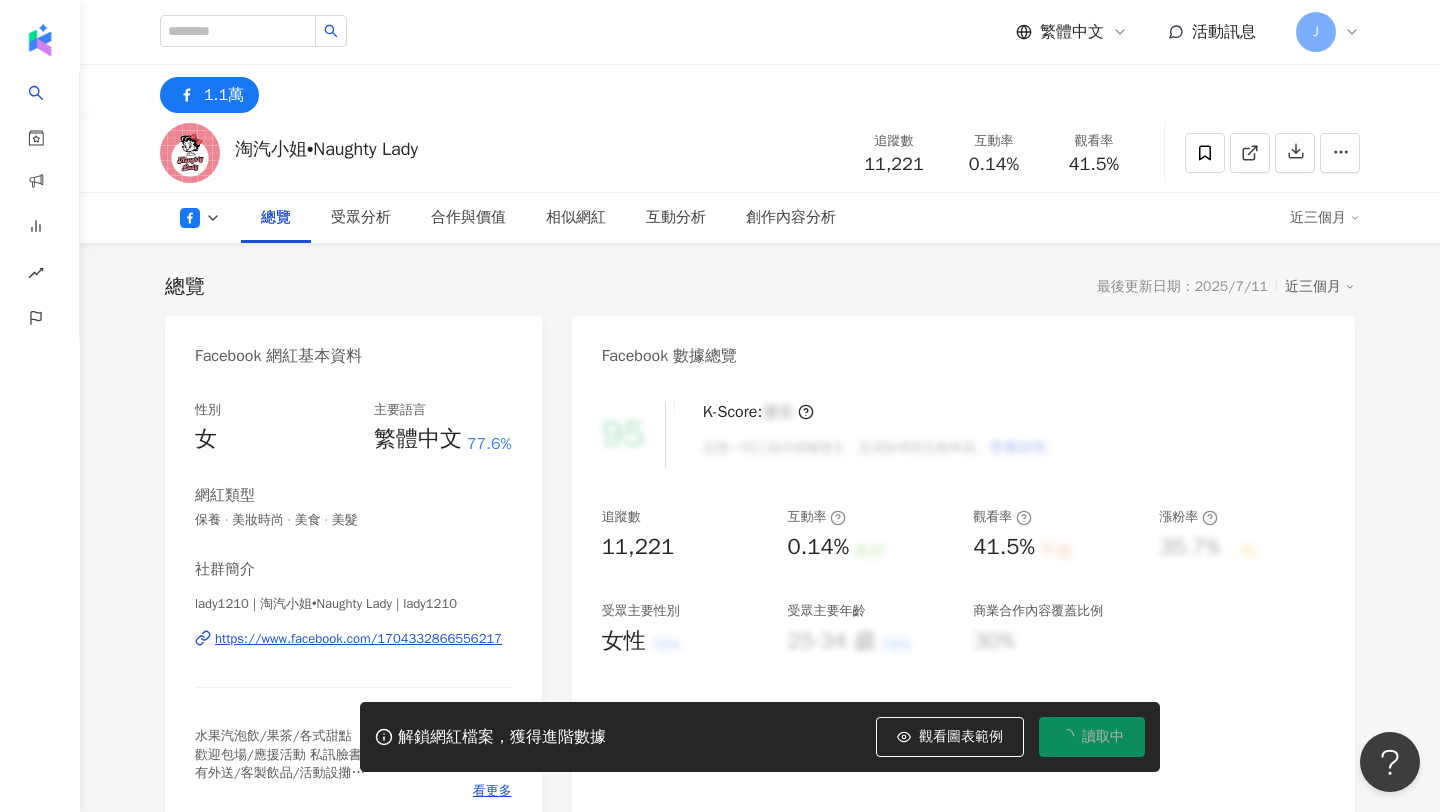 scroll, scrollTop: 385, scrollLeft: 0, axis: vertical 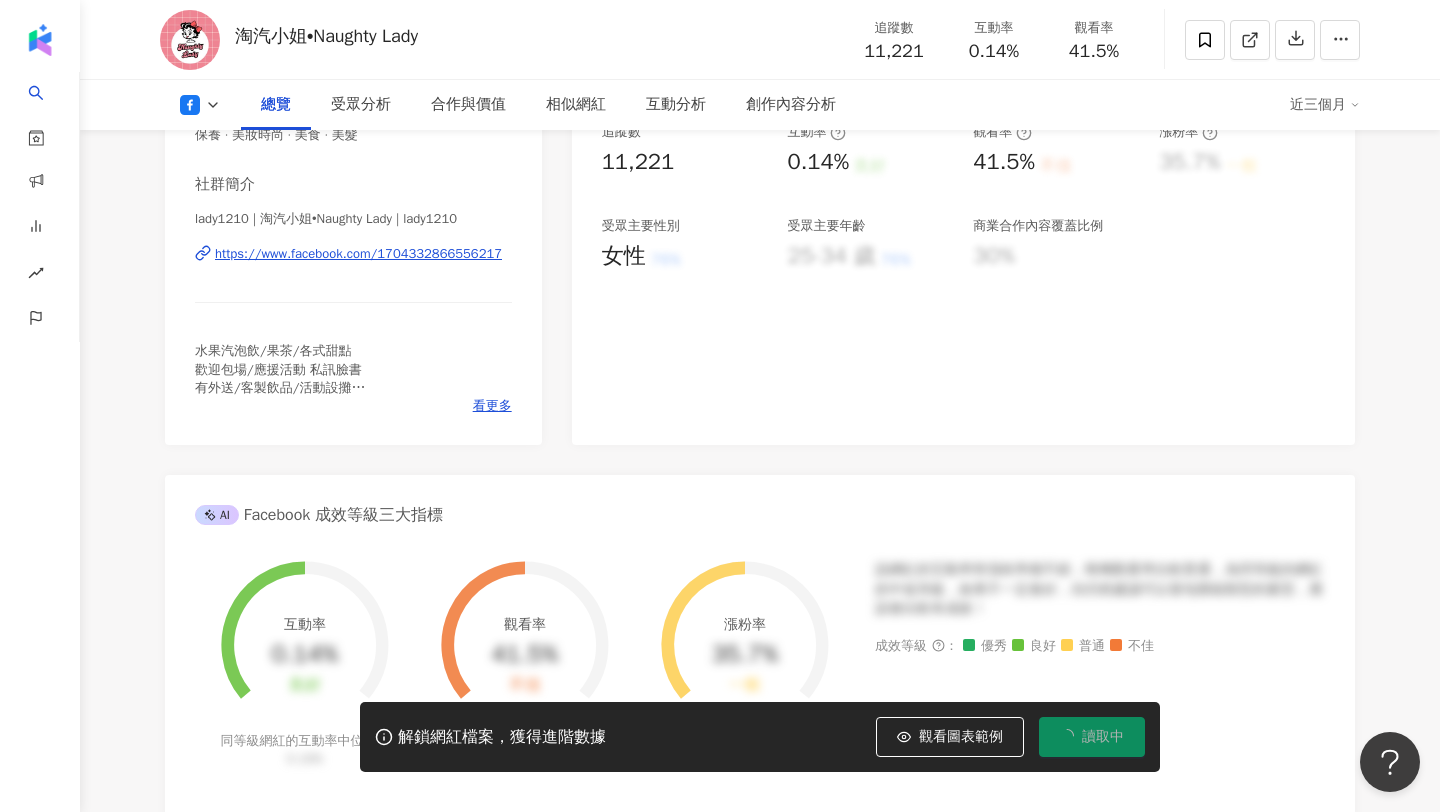 click on "https://www.facebook.com/1704332866556217" at bounding box center (358, 254) 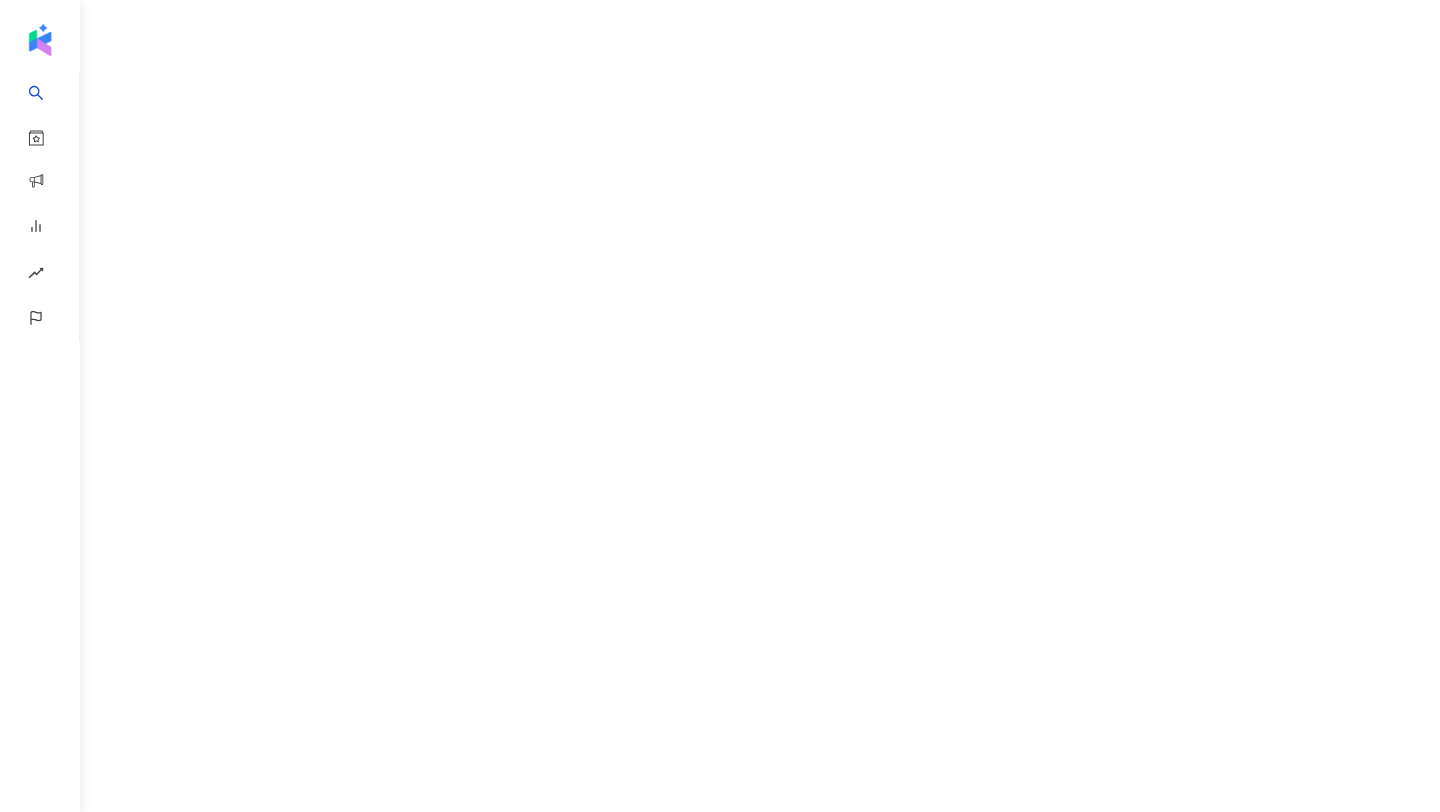scroll, scrollTop: 0, scrollLeft: 0, axis: both 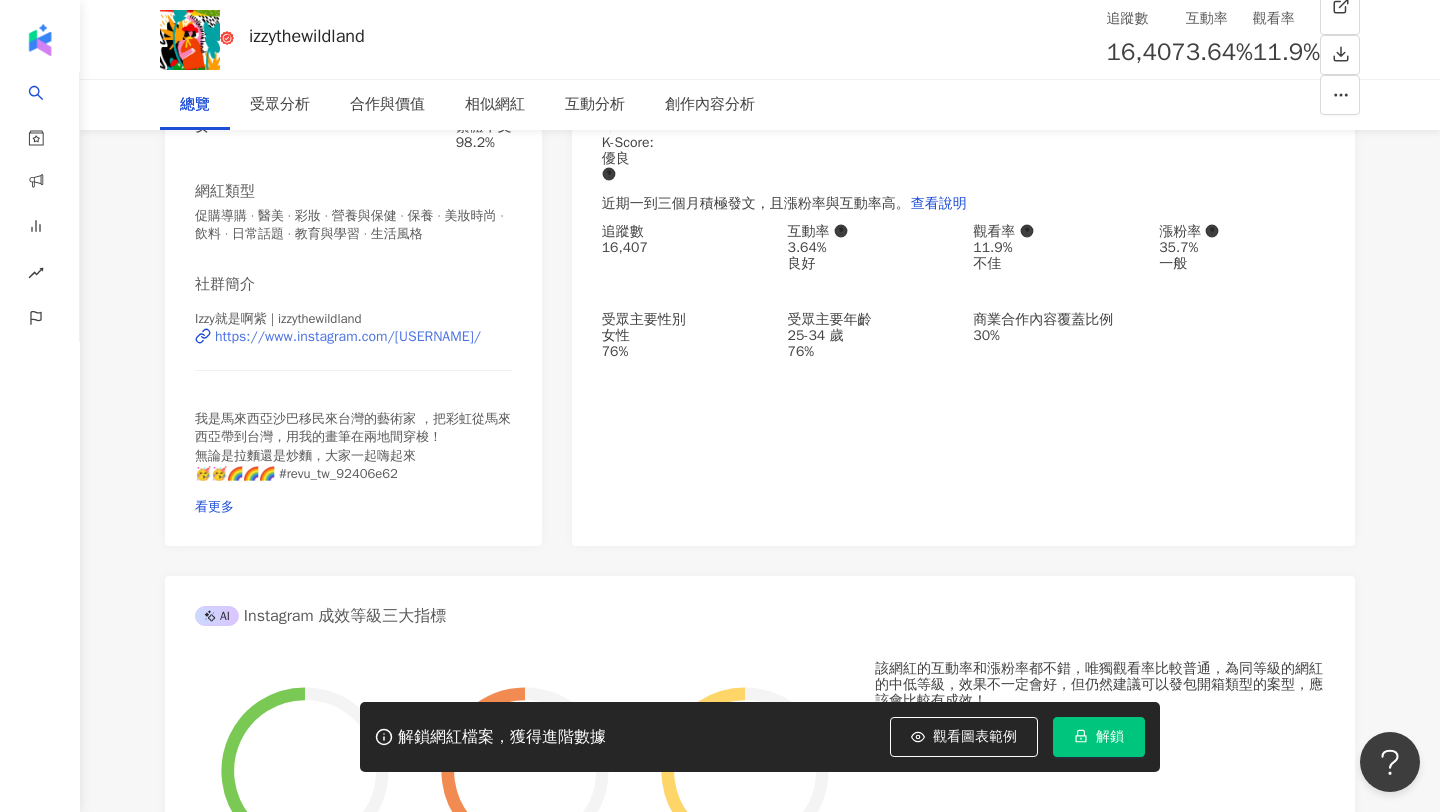click on "https://www.instagram.com/izzythewildland/" at bounding box center (348, 337) 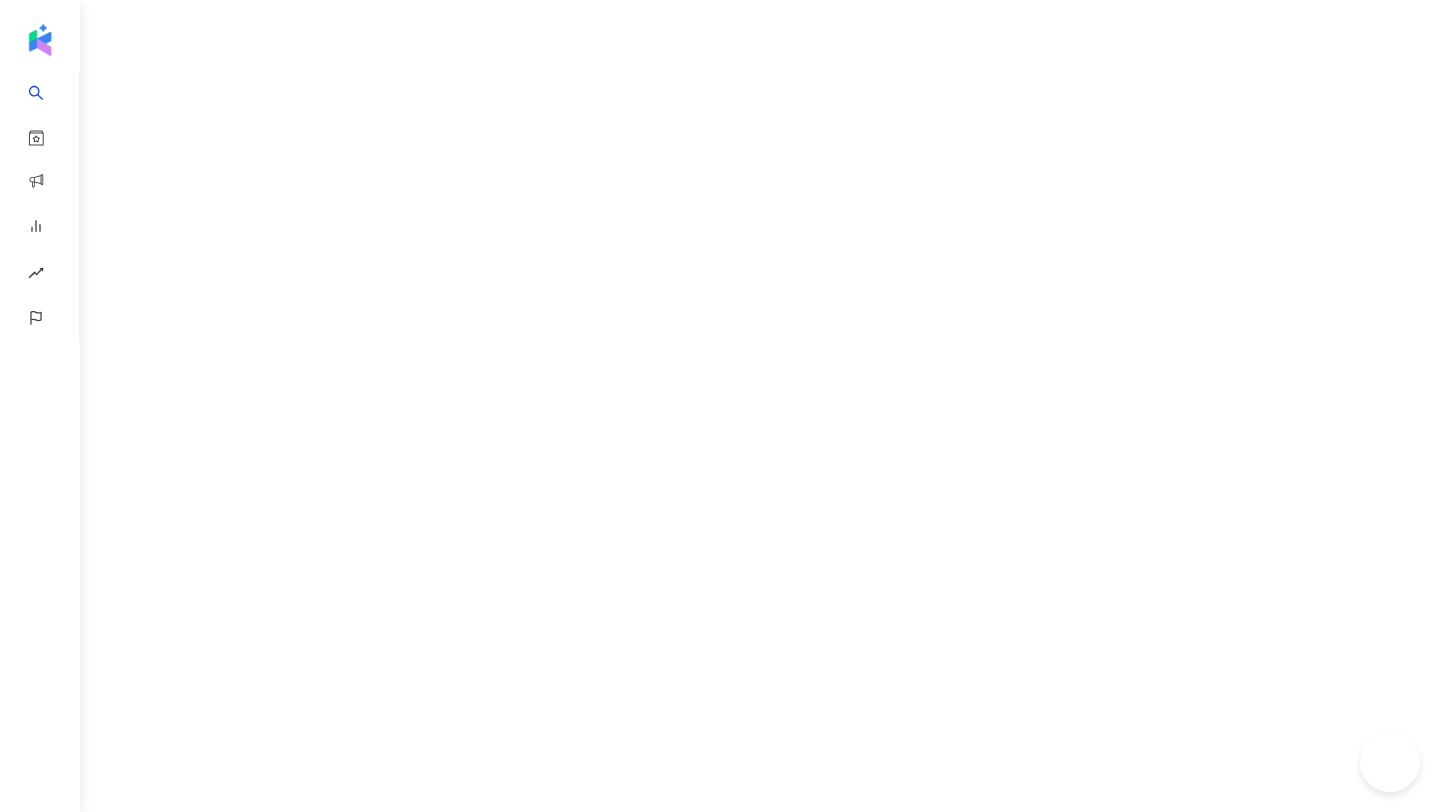 scroll, scrollTop: 0, scrollLeft: 0, axis: both 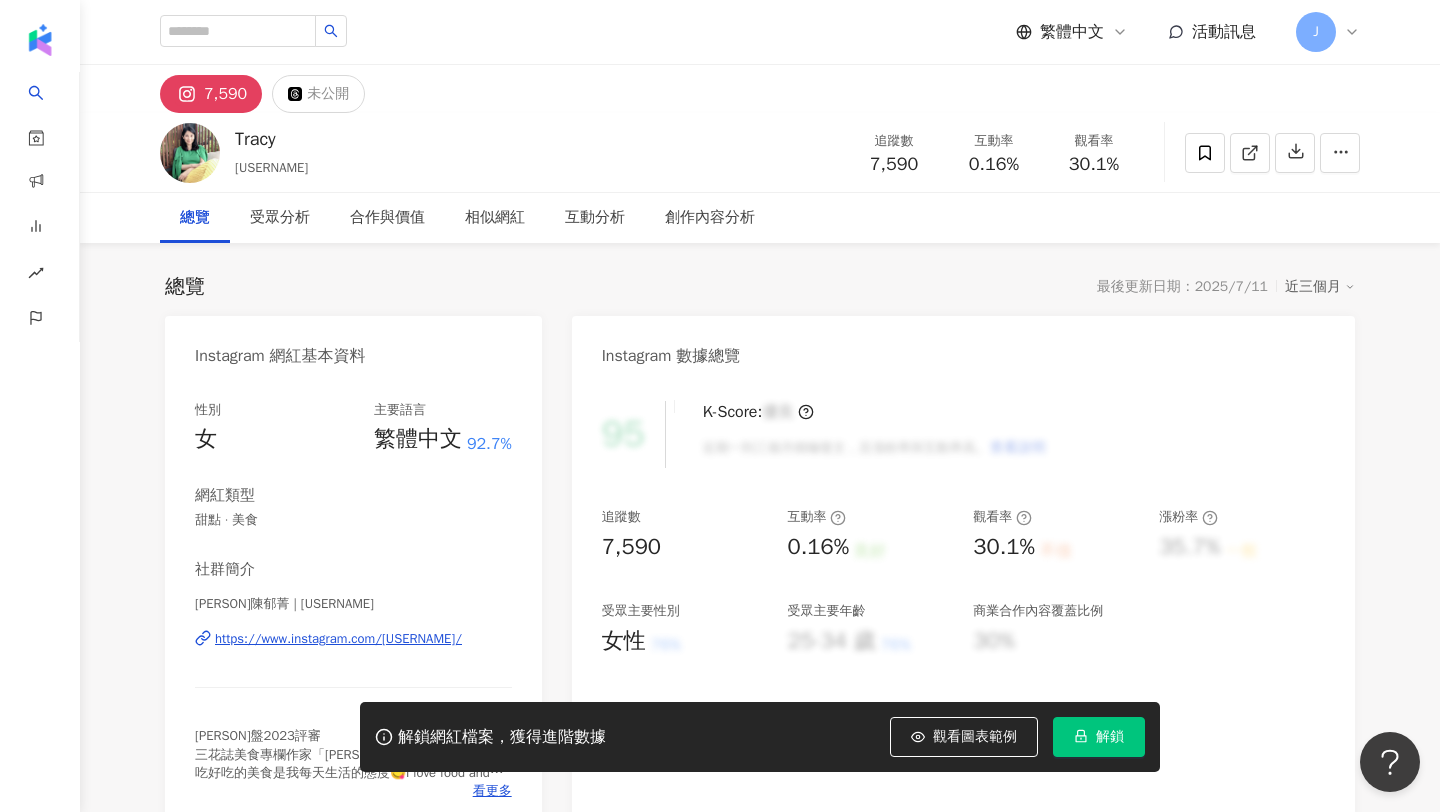 click on "https://www.instagram.com/tracylovefood/" at bounding box center [338, 639] 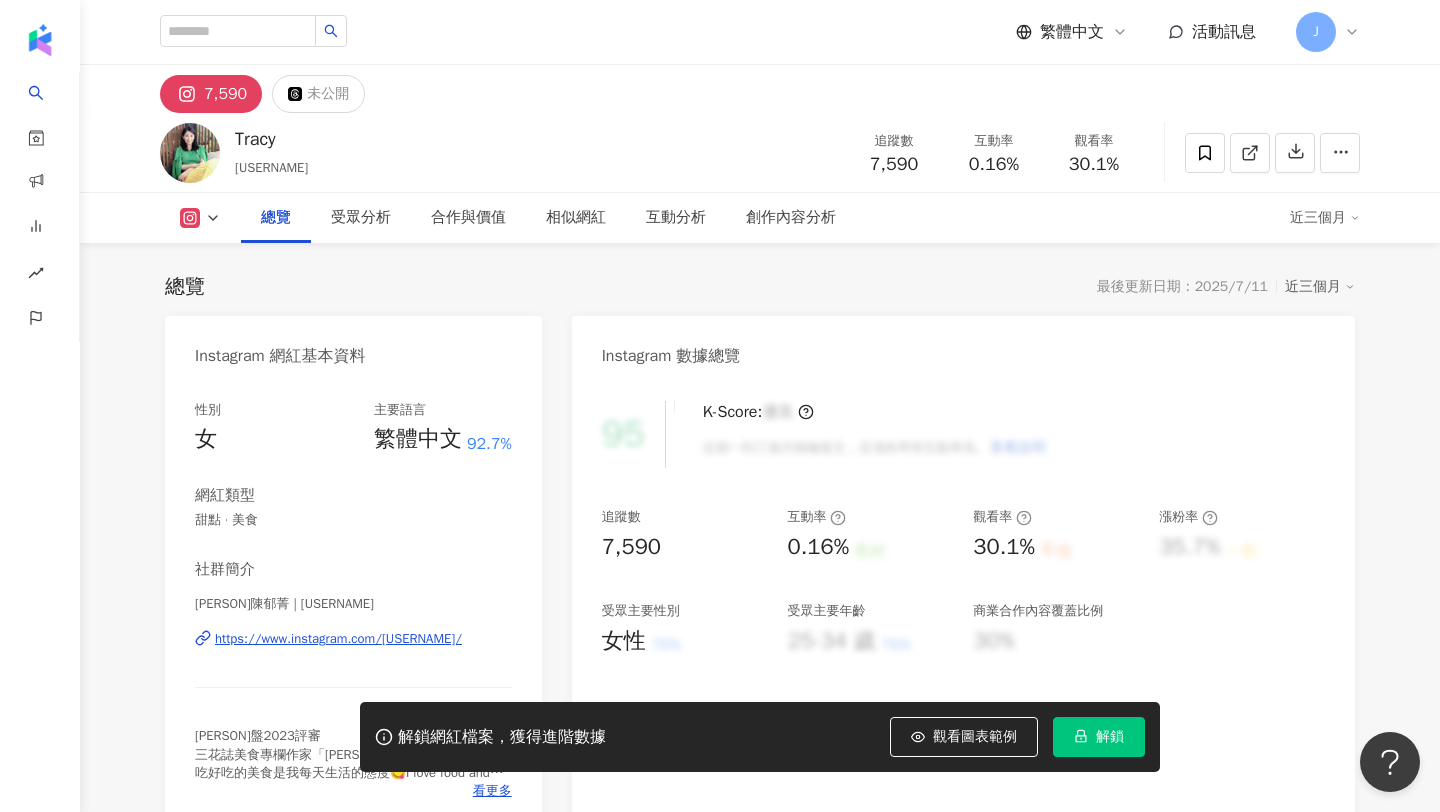 scroll, scrollTop: 315, scrollLeft: 0, axis: vertical 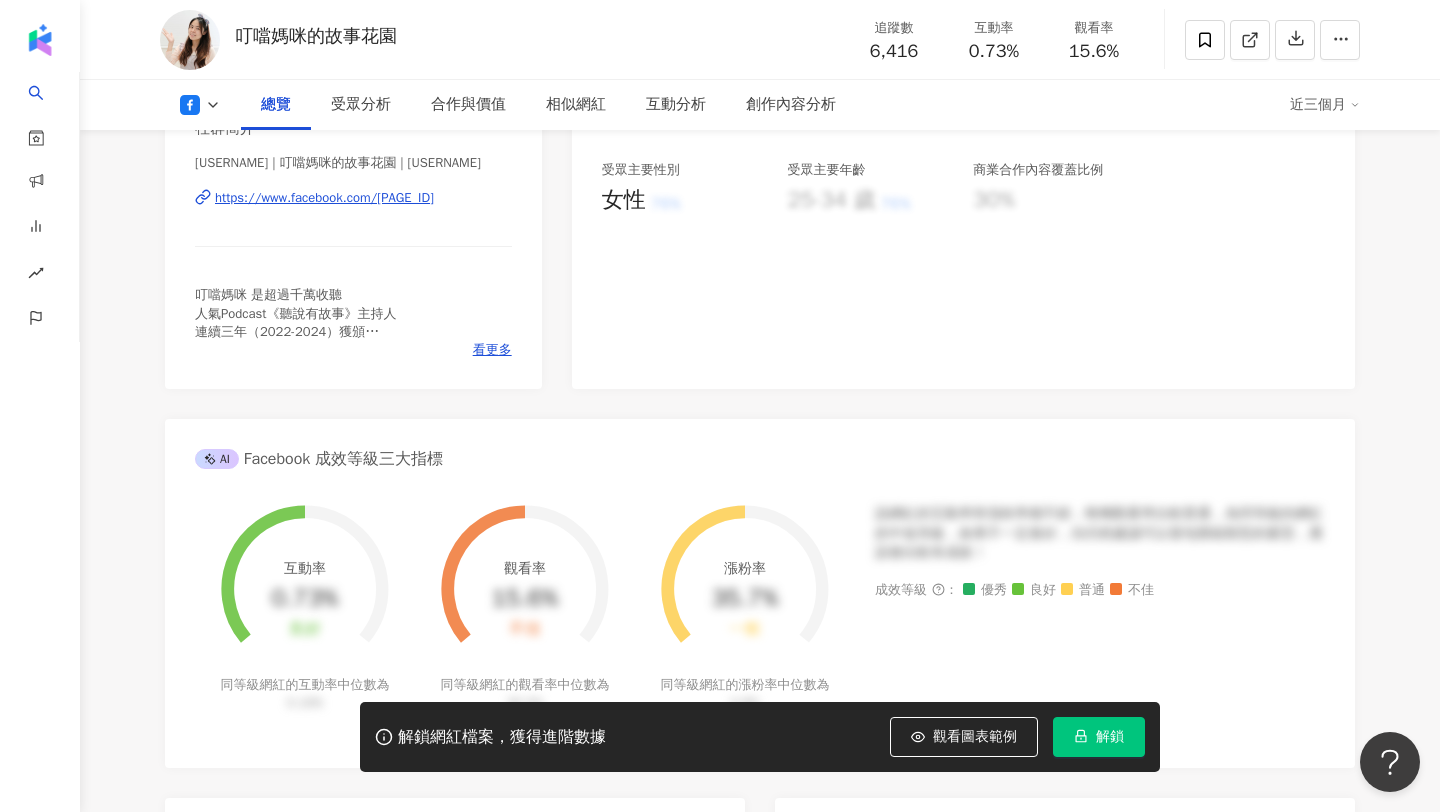click on "https://www.facebook.com/266857283804913" at bounding box center [324, 198] 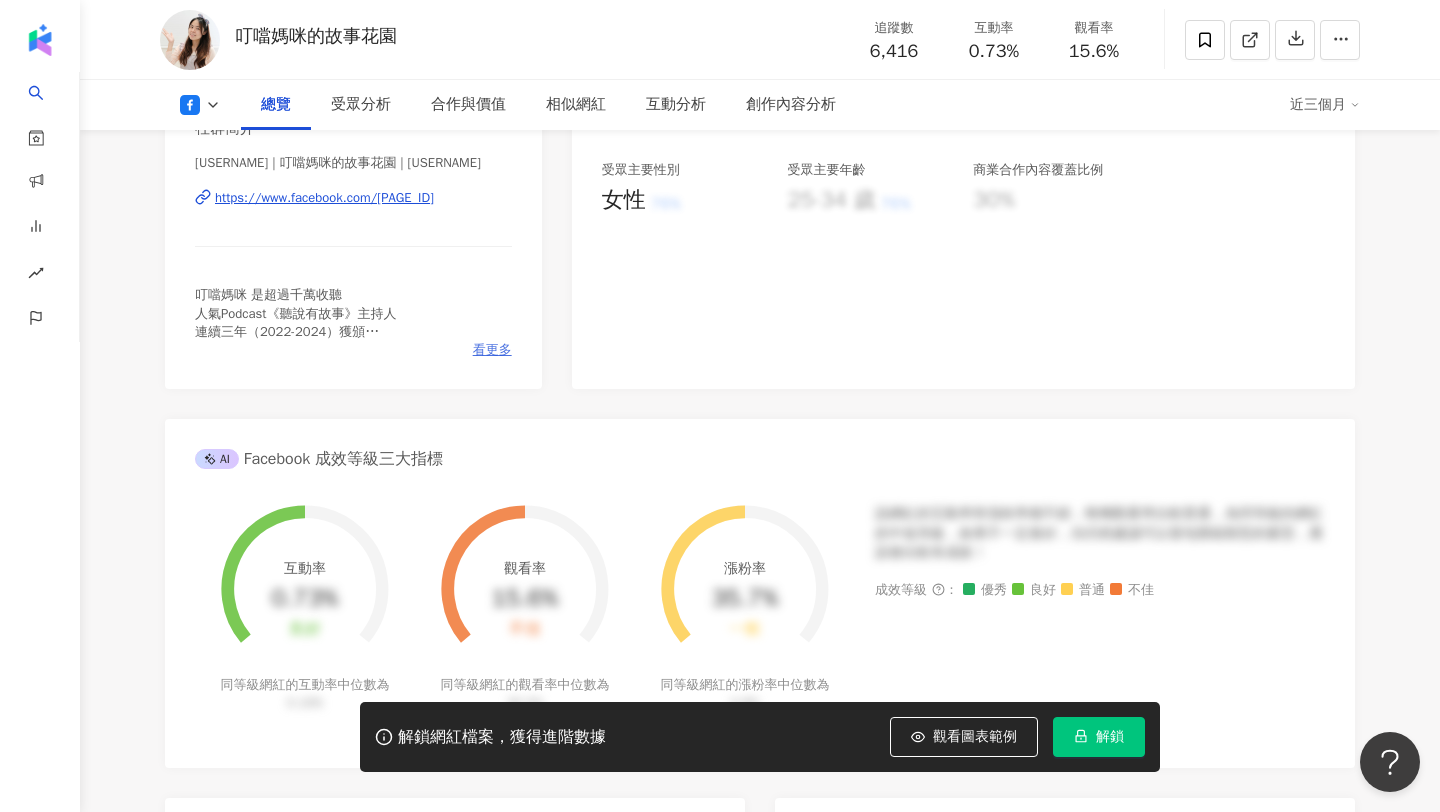 click on "看更多" at bounding box center (492, 350) 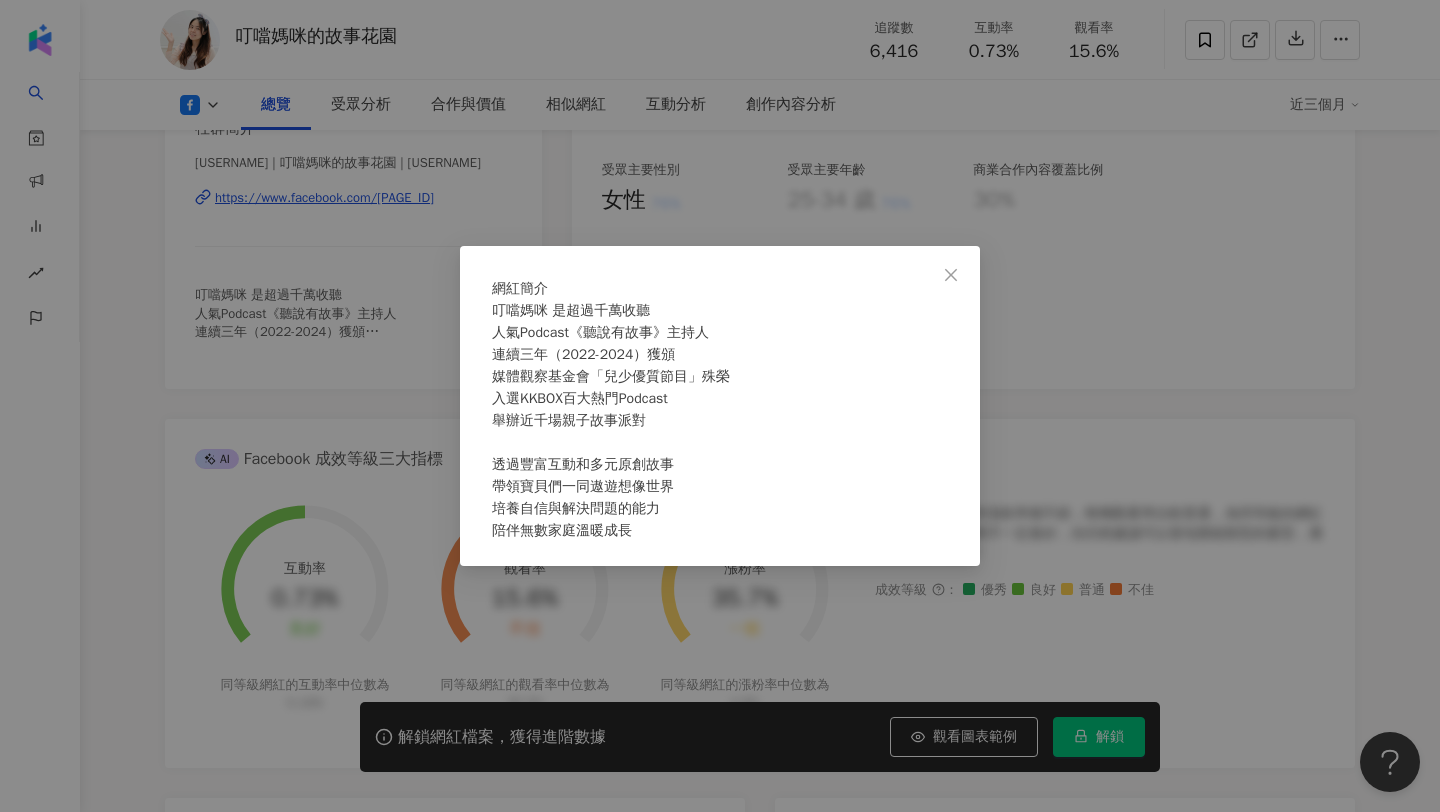click on "網紅簡介 叮噹媽咪 是超過千萬收聽
人氣Podcast《聽說有故事》主持人
連續三年（2022-2024）獲頒
媒體觀察基金會「兒少優質節目」殊榮
入選KKBOX百大熱門Podcast
舉辦近千場親子故事派對
透過豐富互動和多元原創故事
帶領寶貝們一同遨遊想像世界
培養自信與解決問題的能力
陪伴無數家庭溫暖成長" at bounding box center [720, 406] 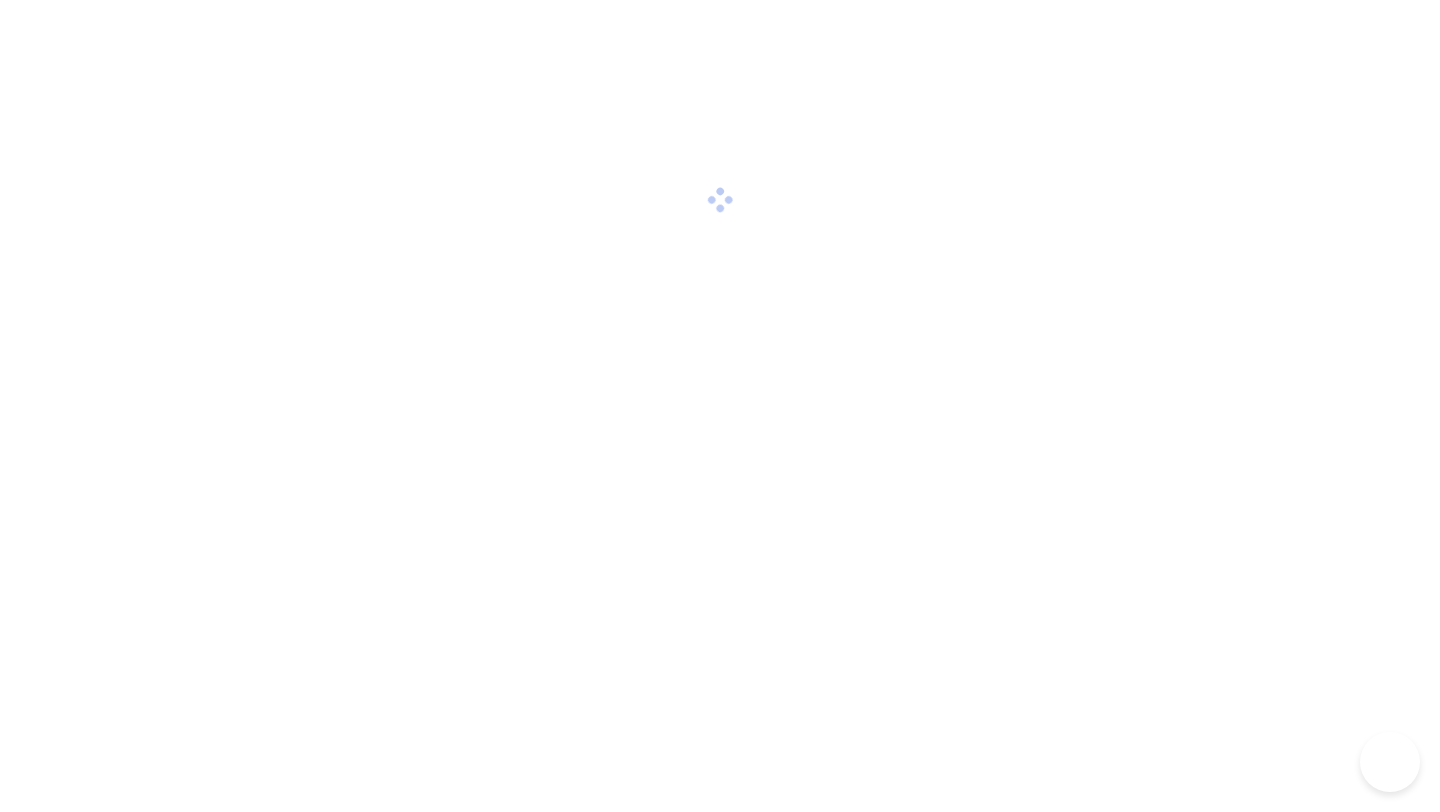 scroll, scrollTop: 0, scrollLeft: 0, axis: both 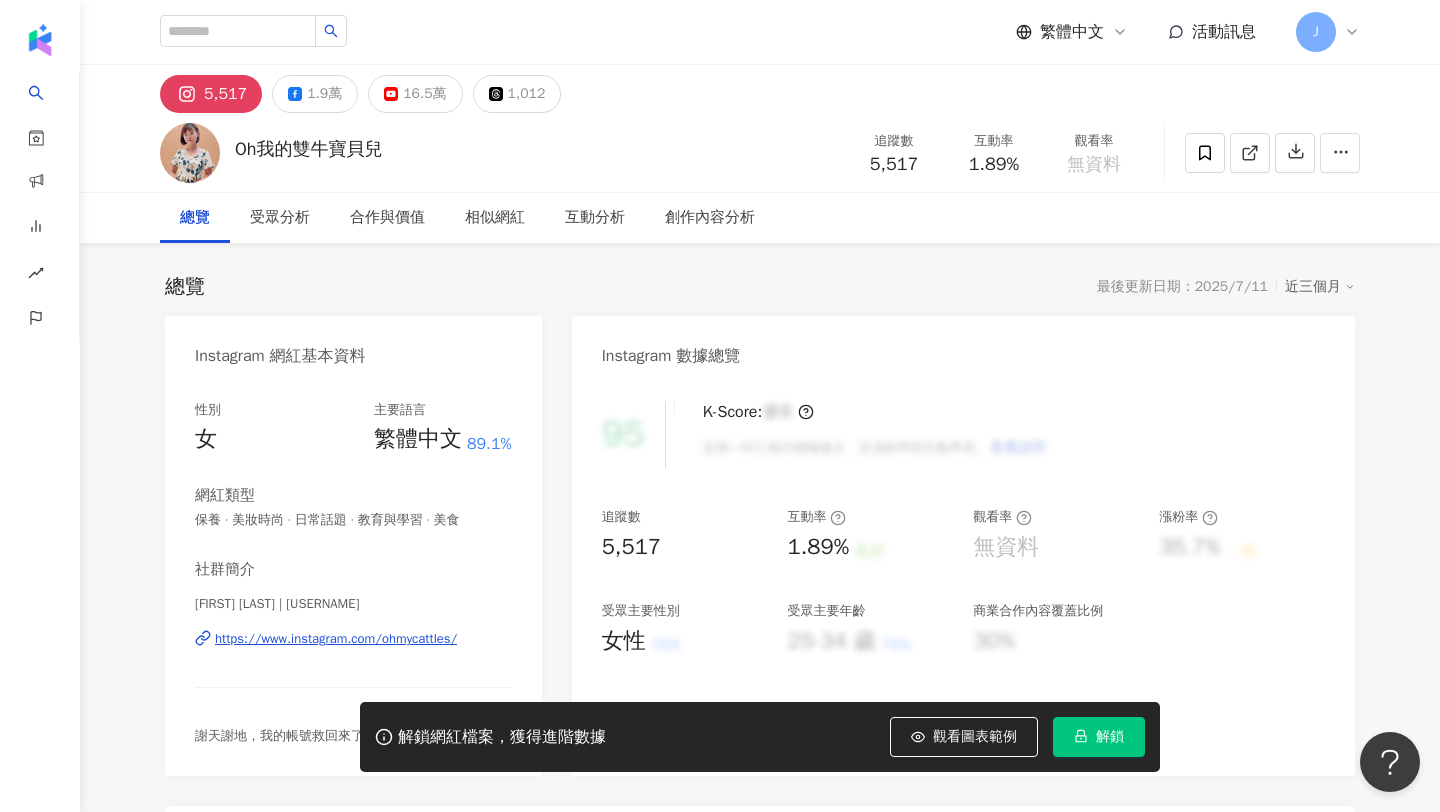 click on "https://www.instagram.com/ohmycattles/" at bounding box center (336, 639) 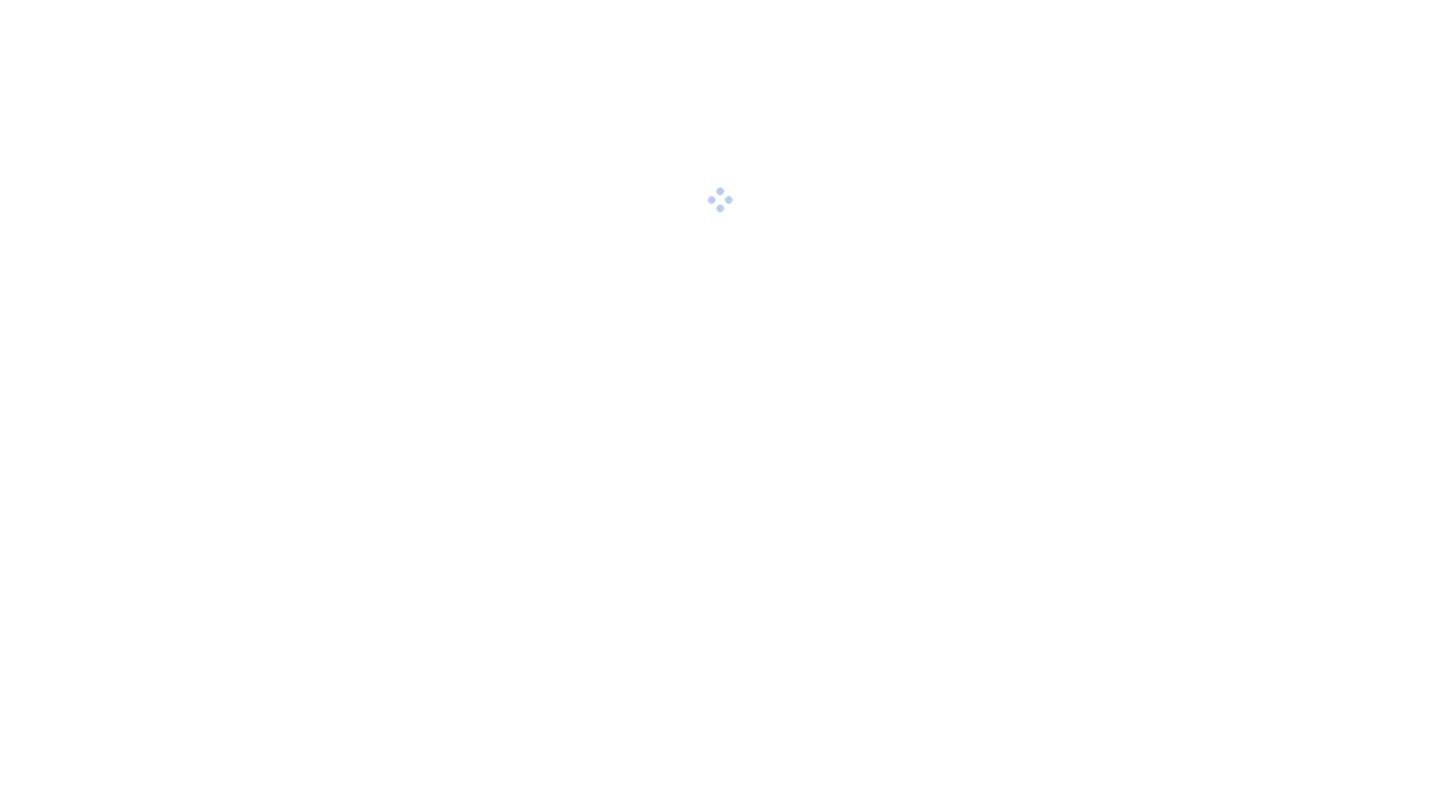 scroll, scrollTop: 0, scrollLeft: 0, axis: both 